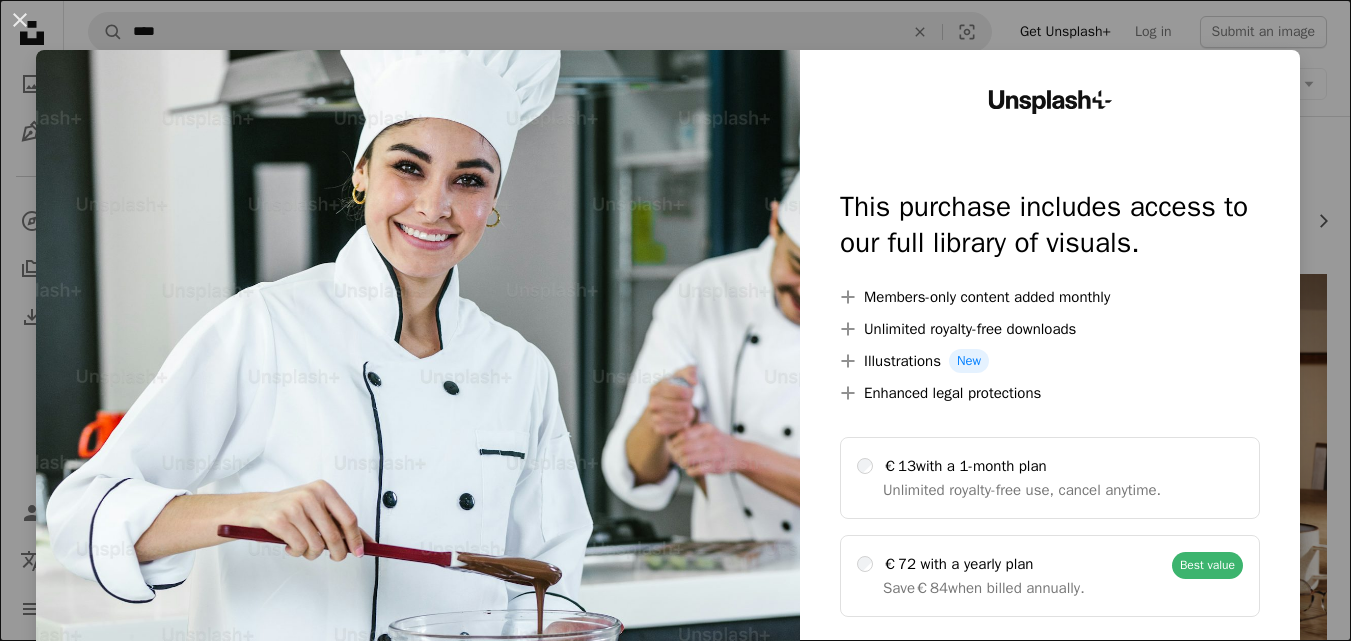scroll, scrollTop: 439, scrollLeft: 0, axis: vertical 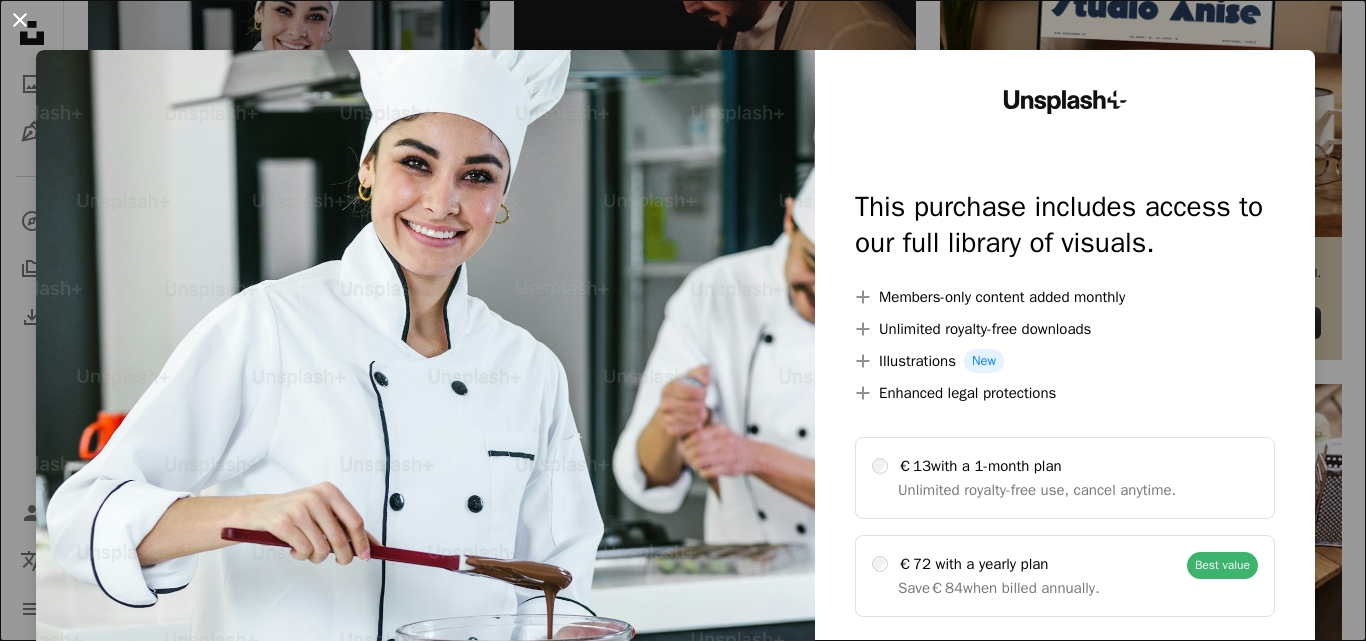 click on "An X shape" at bounding box center (20, 20) 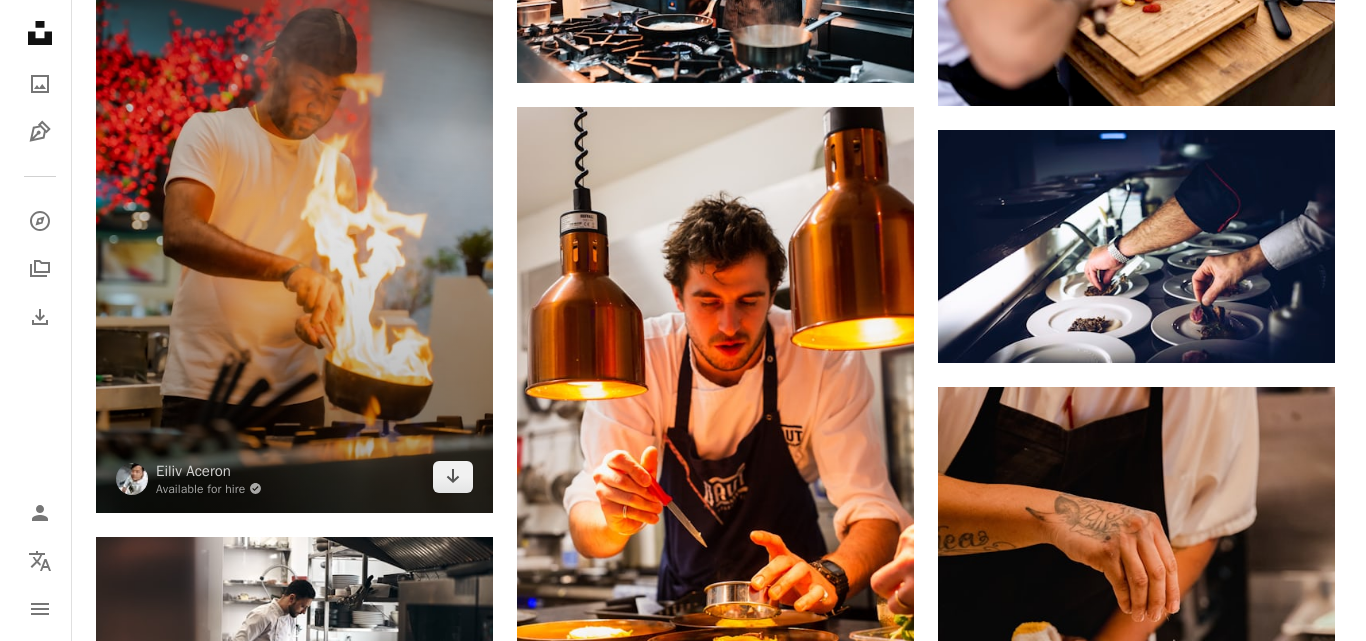 scroll, scrollTop: 975, scrollLeft: 0, axis: vertical 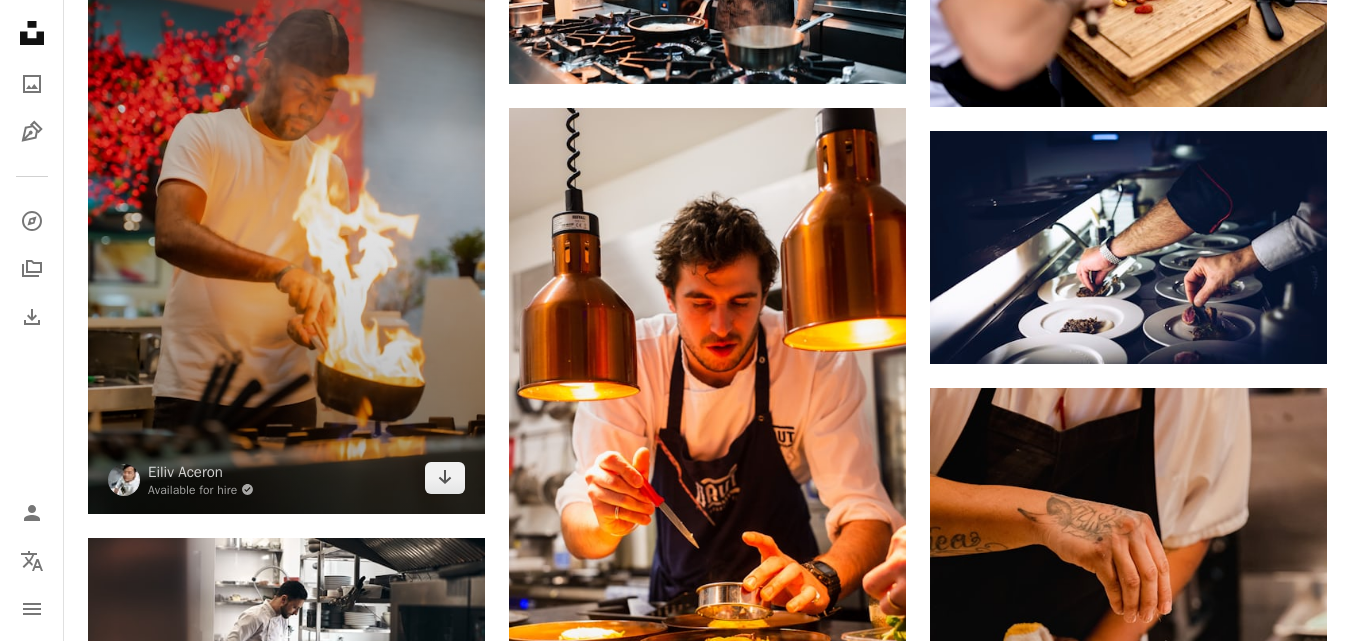 click at bounding box center [286, 216] 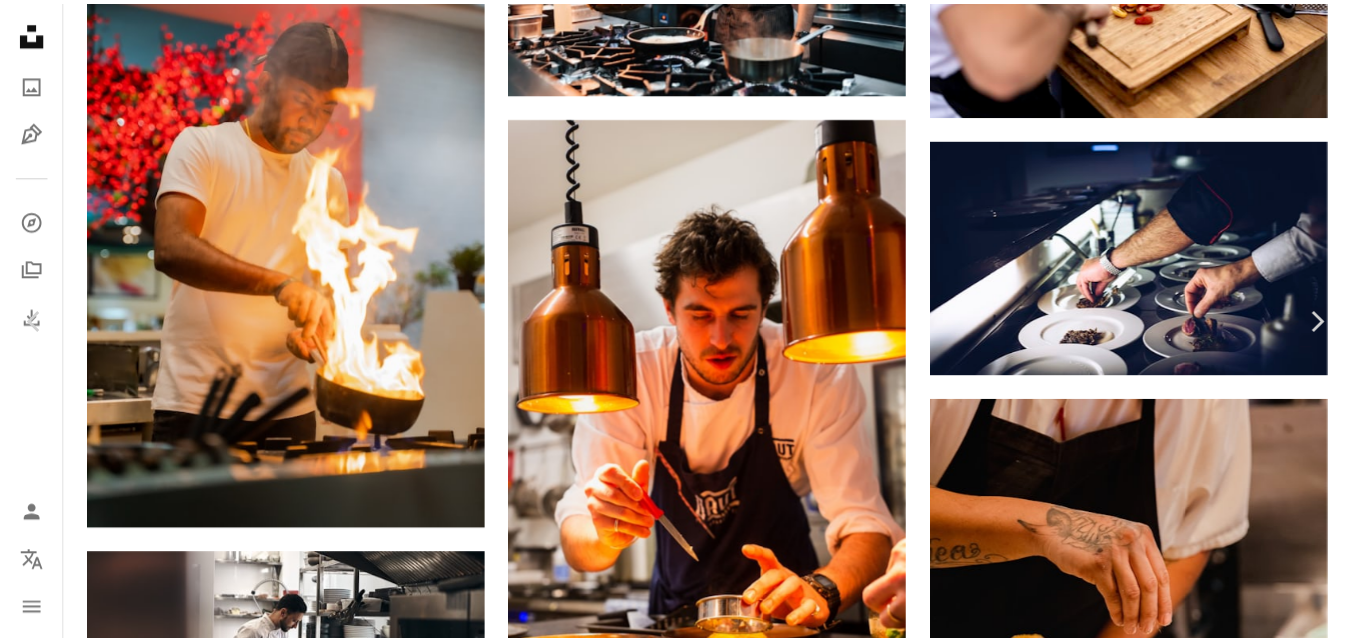 scroll, scrollTop: 1872, scrollLeft: 0, axis: vertical 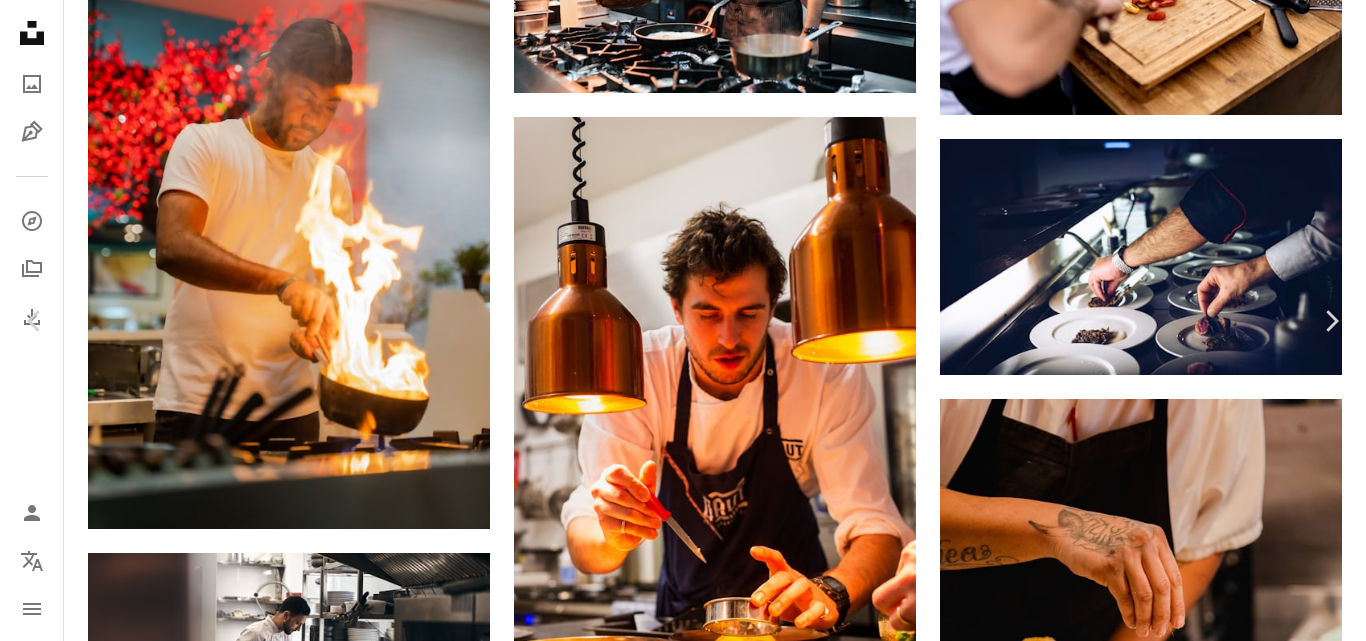 click on "An X shape" at bounding box center [20, 20] 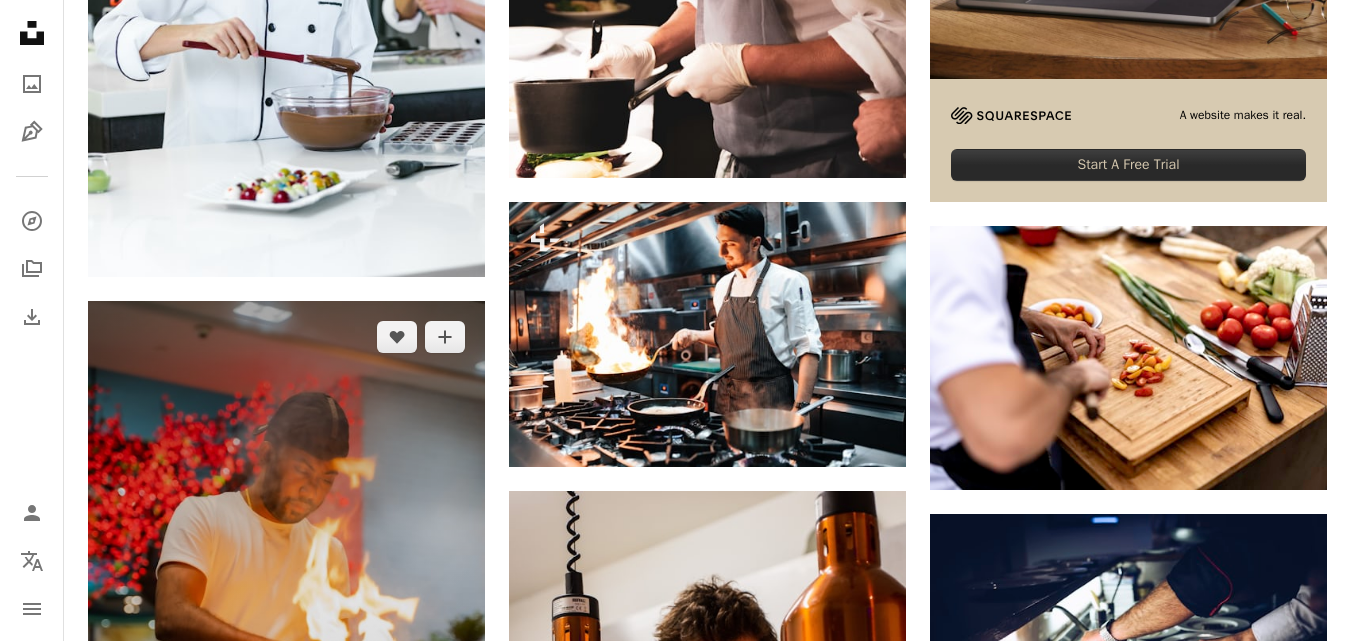 scroll, scrollTop: 0, scrollLeft: 0, axis: both 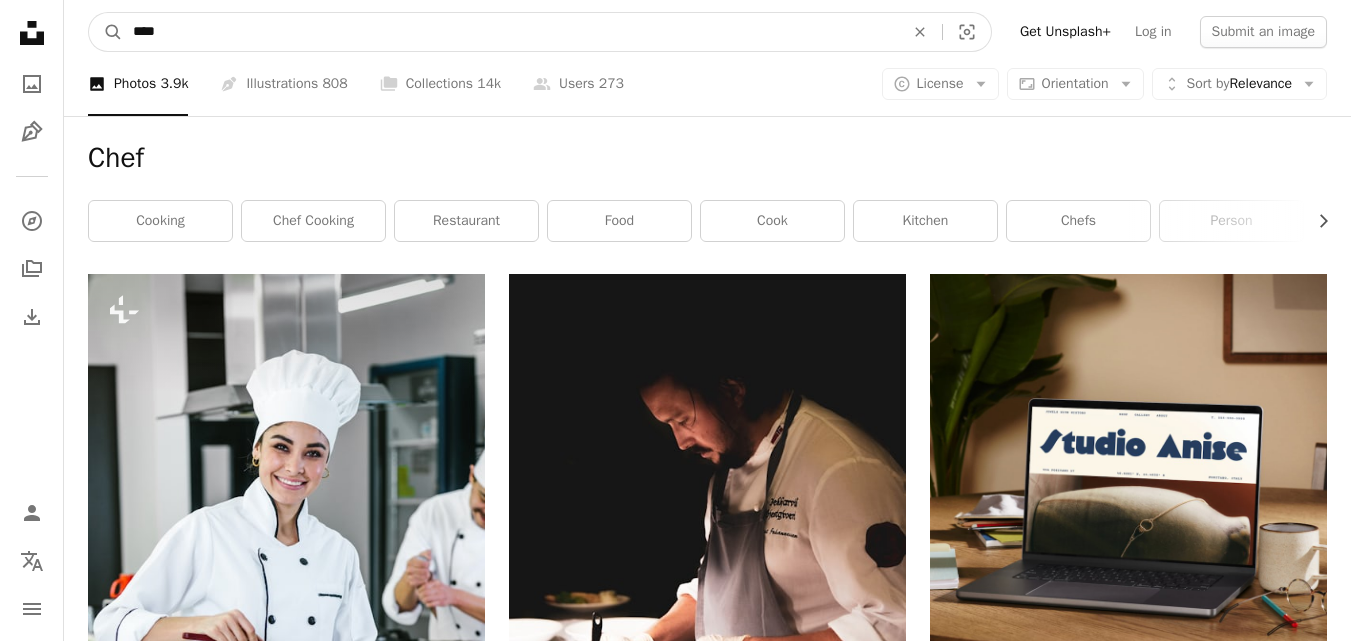 click on "****" at bounding box center (510, 32) 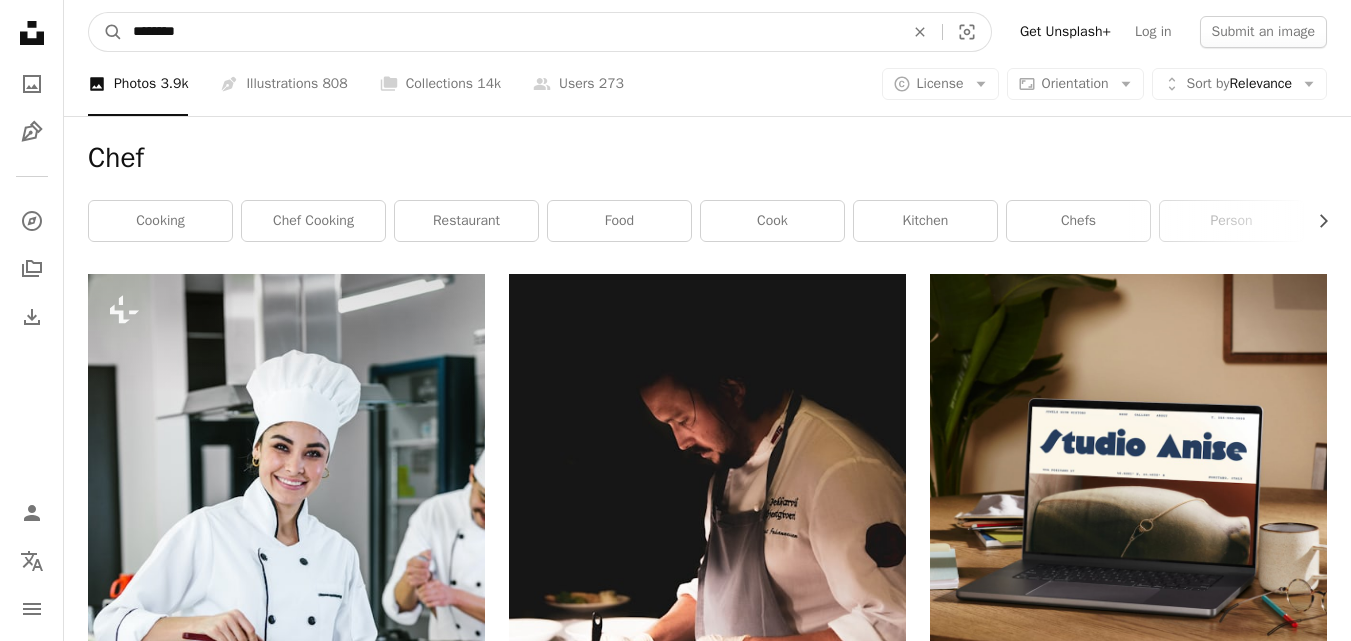 type on "*********" 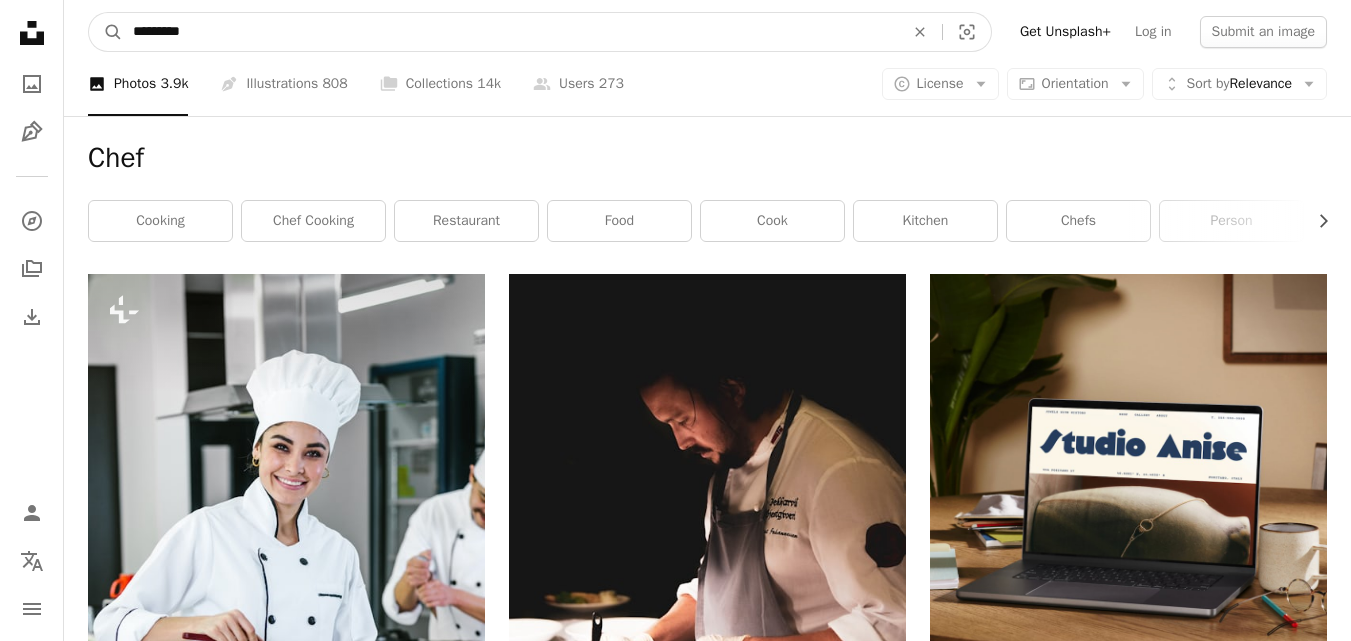 click on "A magnifying glass" at bounding box center (106, 32) 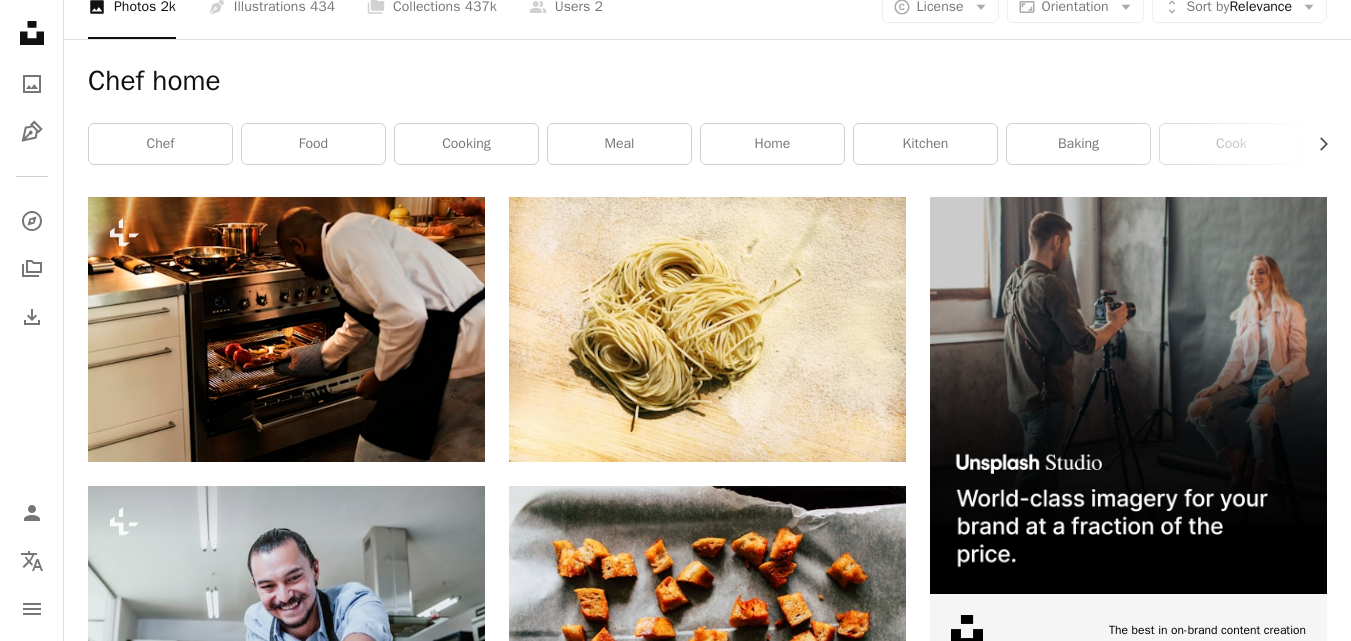 scroll, scrollTop: 0, scrollLeft: 0, axis: both 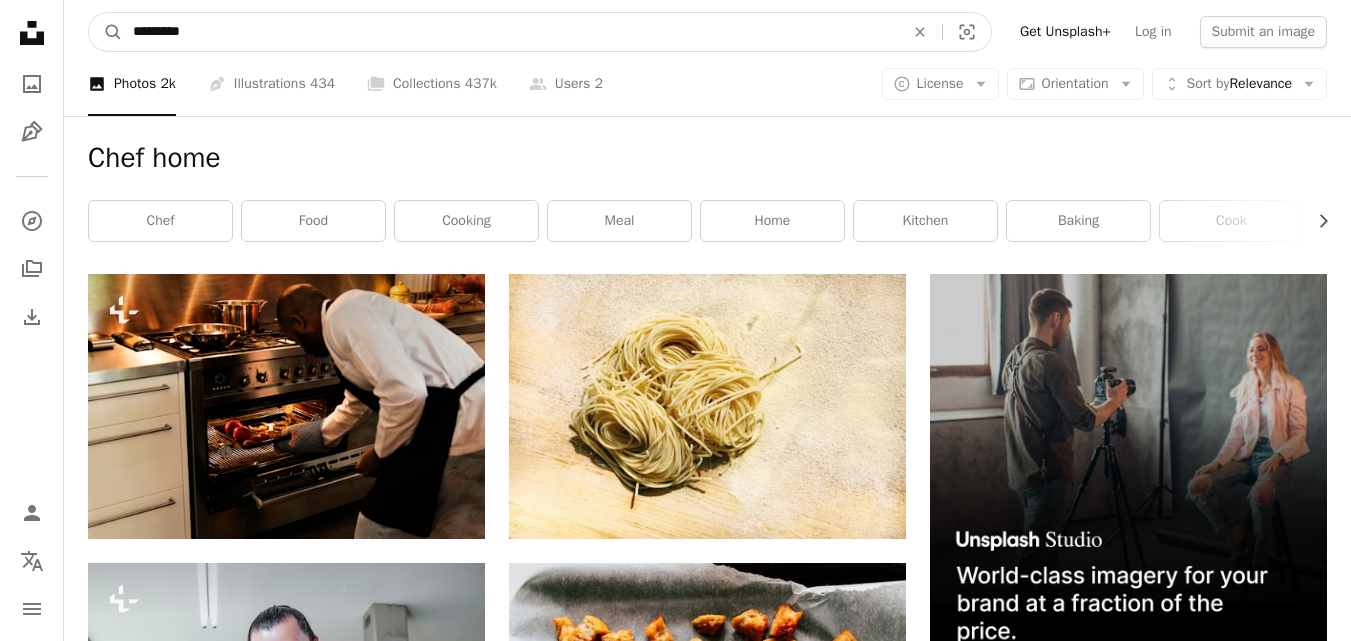 click on "*********" at bounding box center [510, 32] 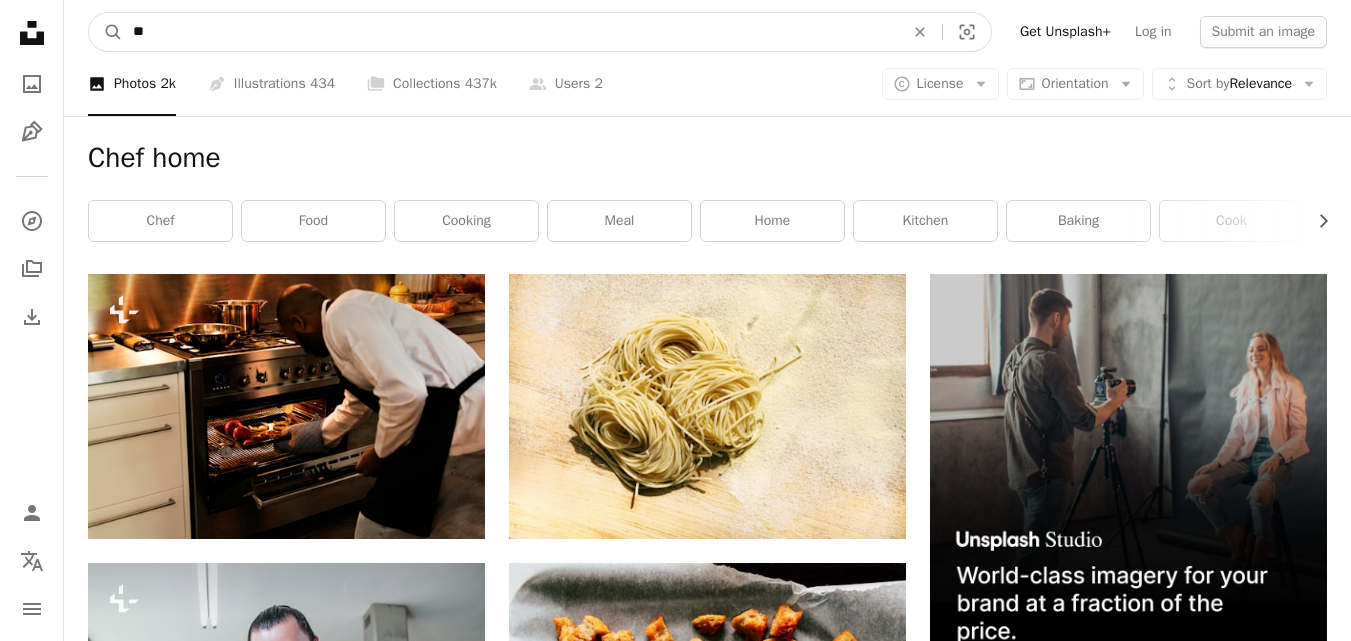 type on "*" 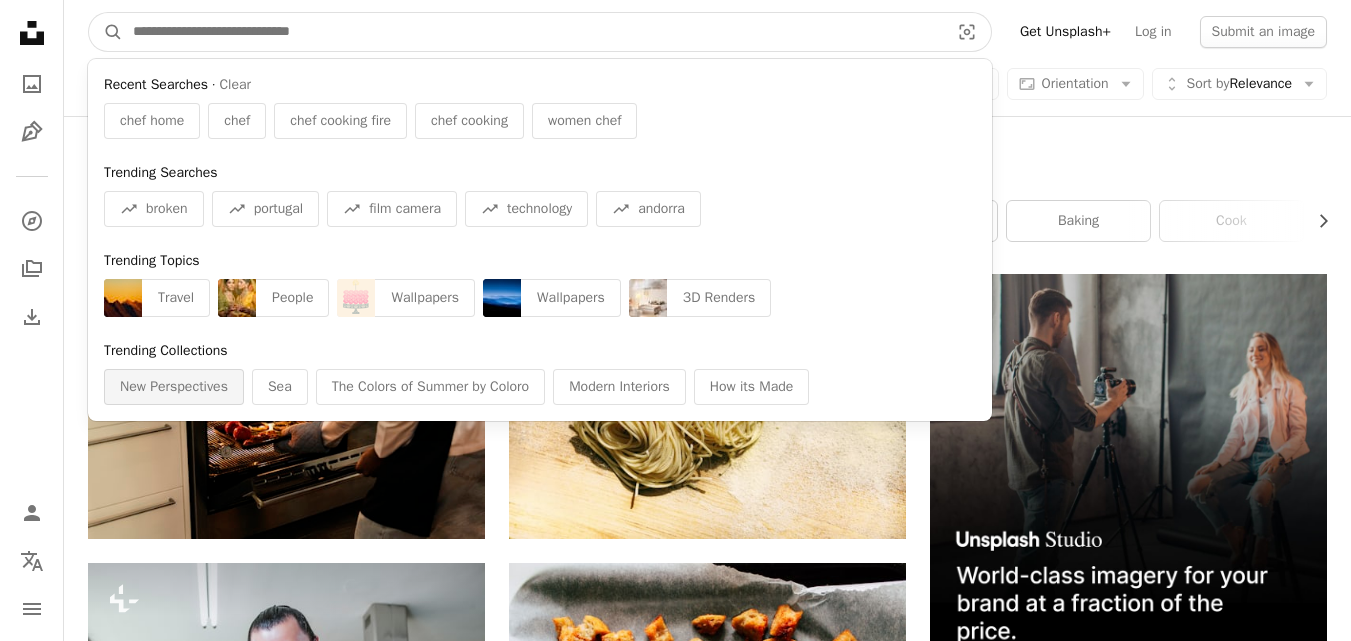 type on "*" 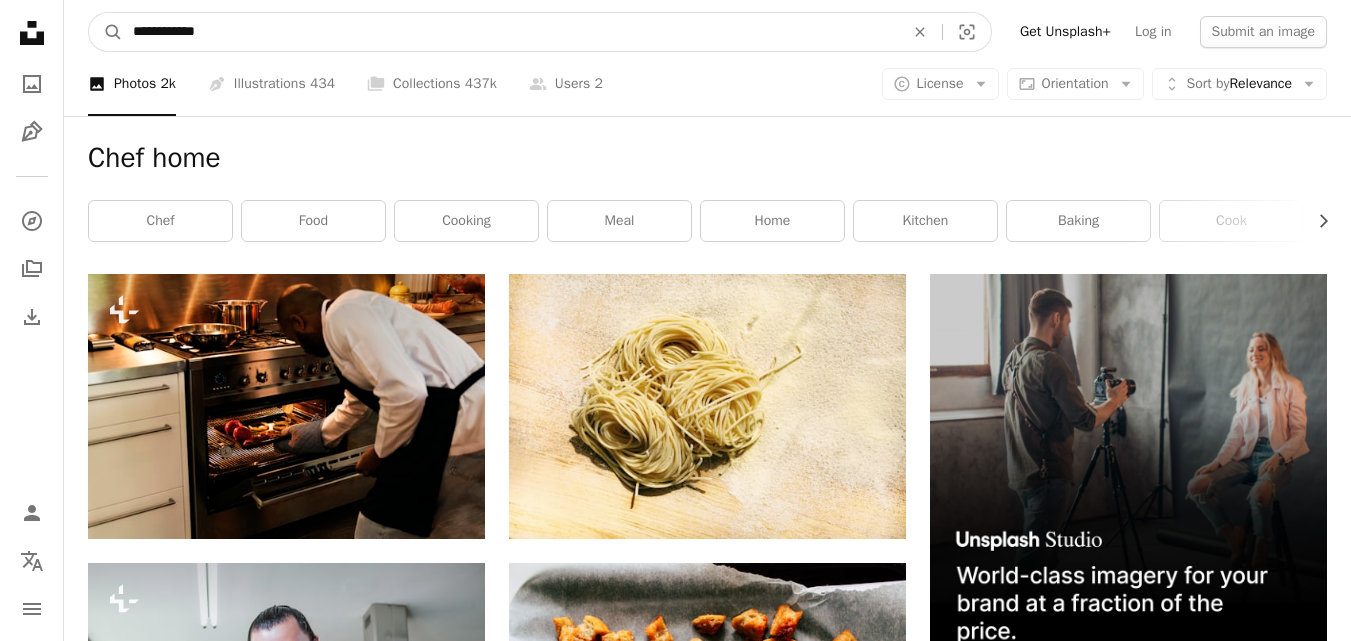 type on "**********" 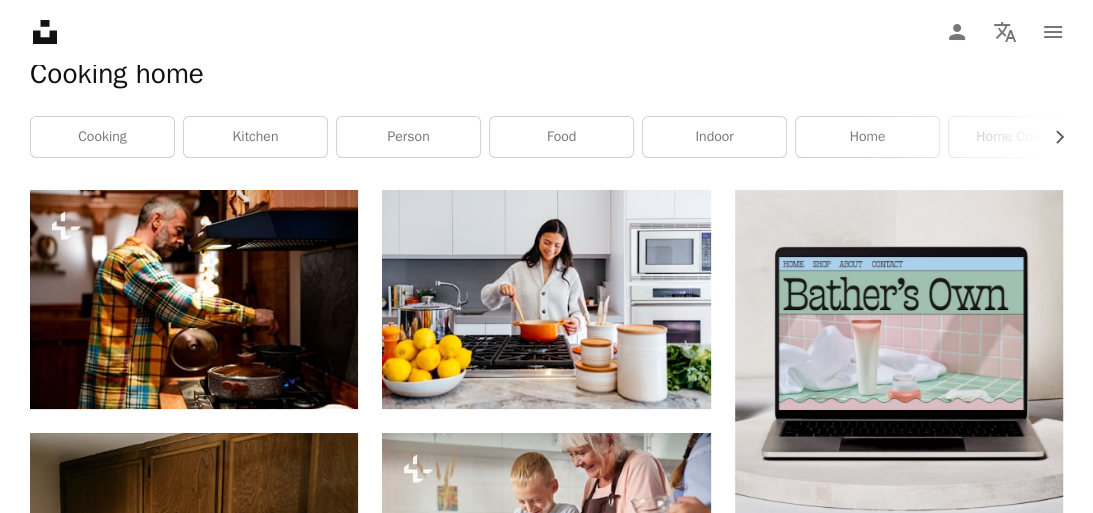 scroll, scrollTop: 0, scrollLeft: 0, axis: both 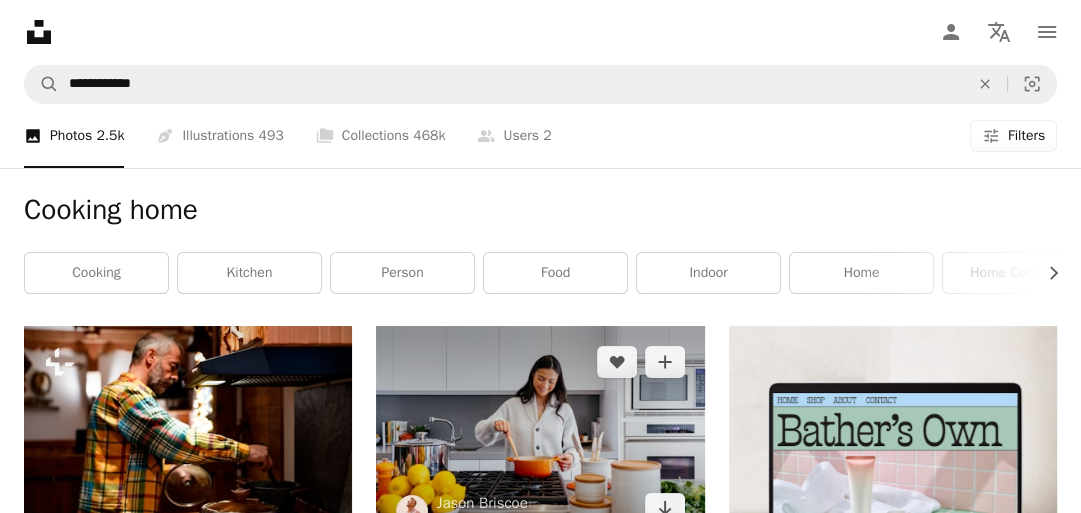 click at bounding box center [540, 435] 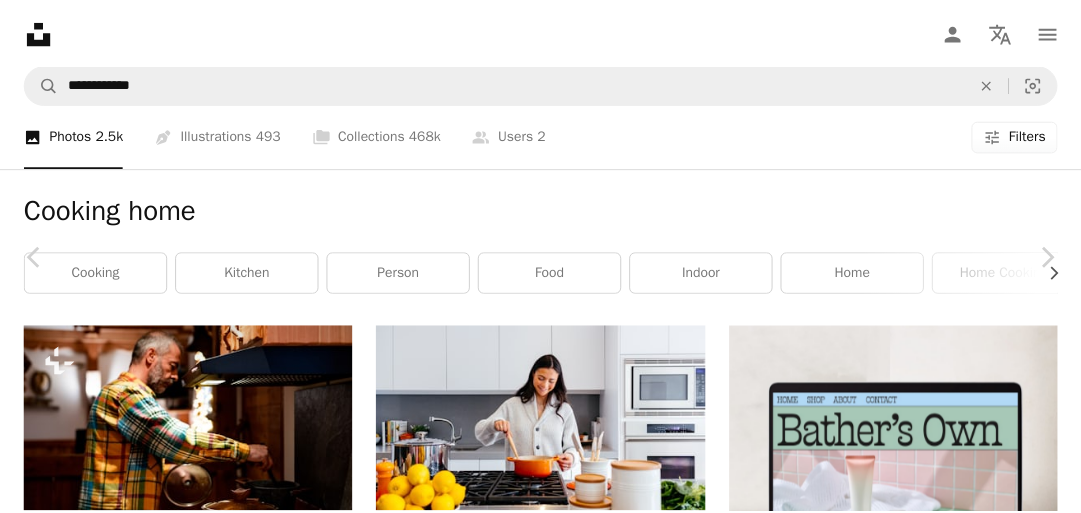 scroll, scrollTop: 1486, scrollLeft: 0, axis: vertical 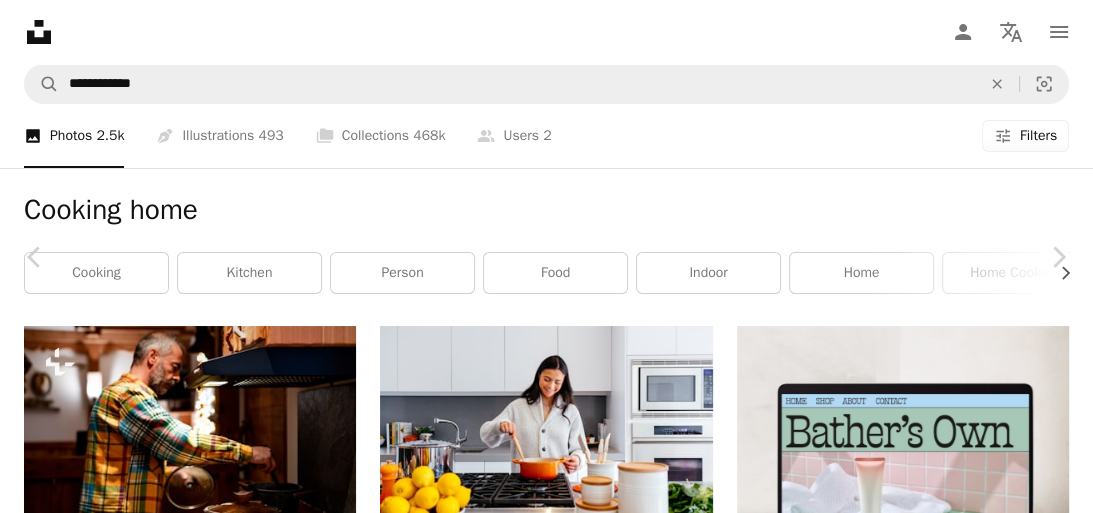 click on "An X shape" at bounding box center (20, 20) 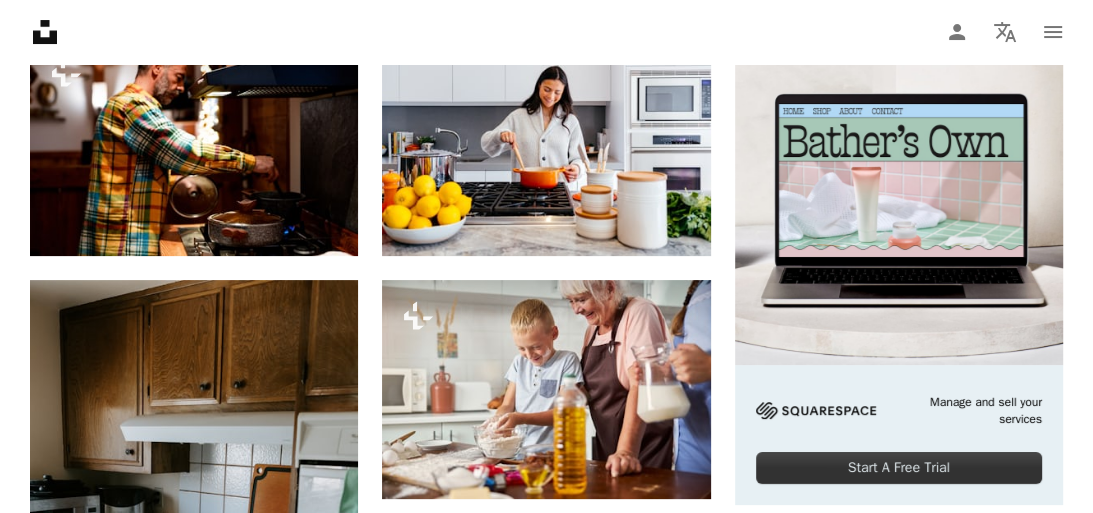 scroll, scrollTop: 284, scrollLeft: 0, axis: vertical 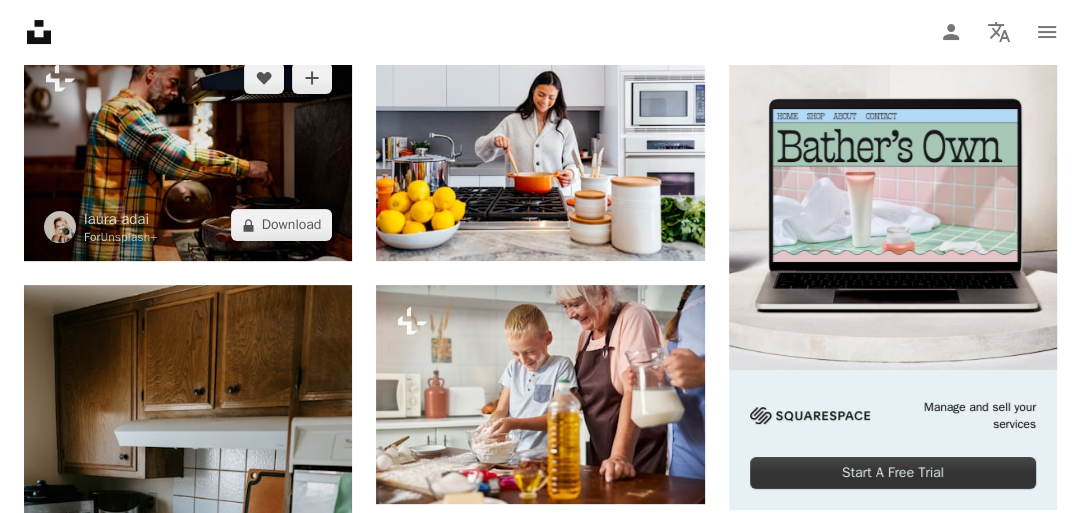click at bounding box center (188, 151) 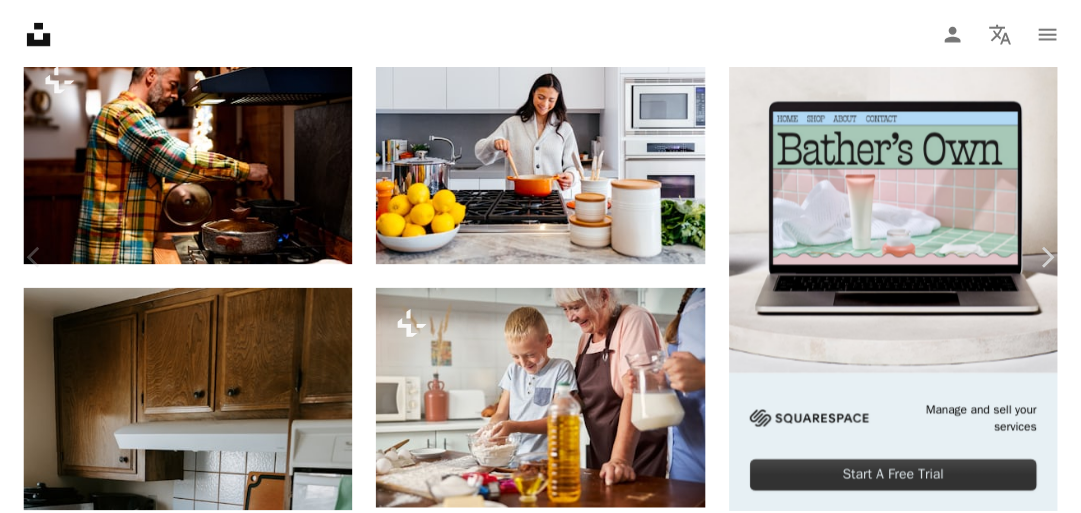 scroll, scrollTop: 5528, scrollLeft: 0, axis: vertical 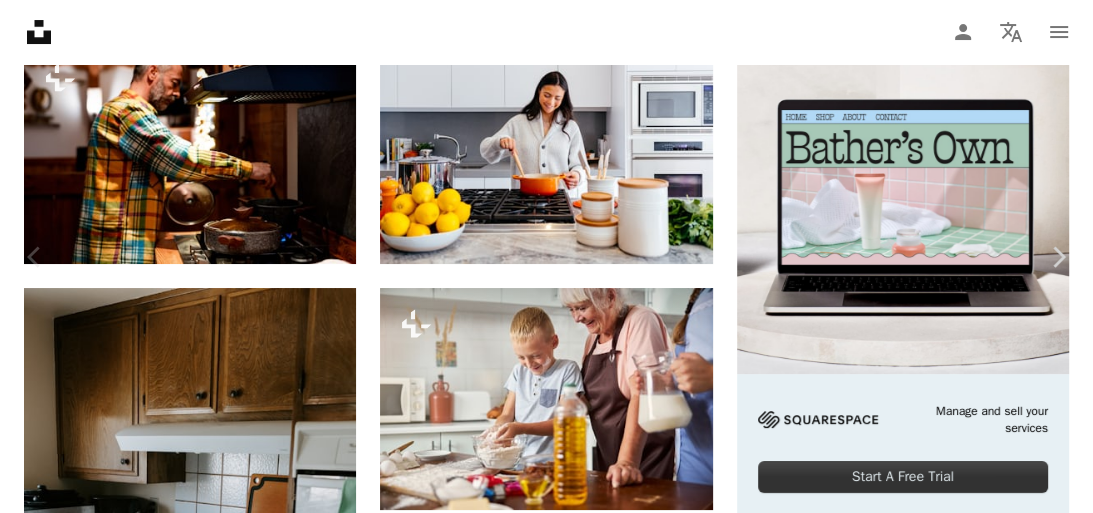 click on "An X shape" at bounding box center [20, 20] 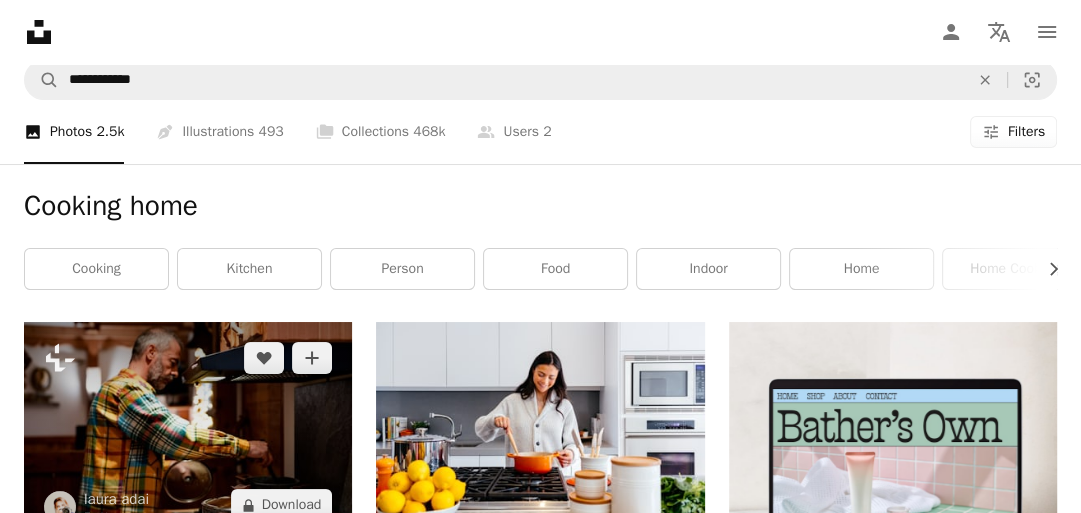 scroll, scrollTop: 0, scrollLeft: 0, axis: both 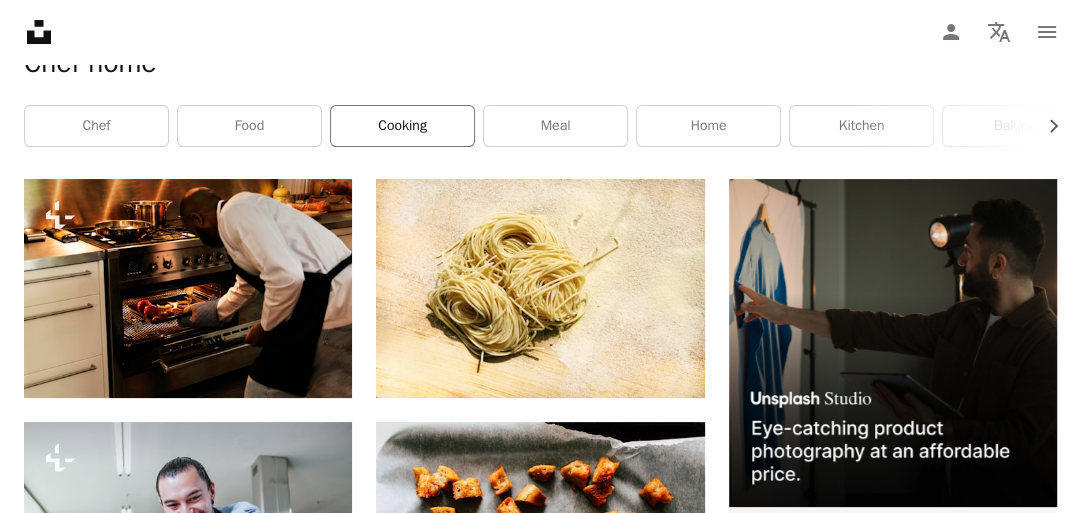 click on "cooking" at bounding box center [402, 126] 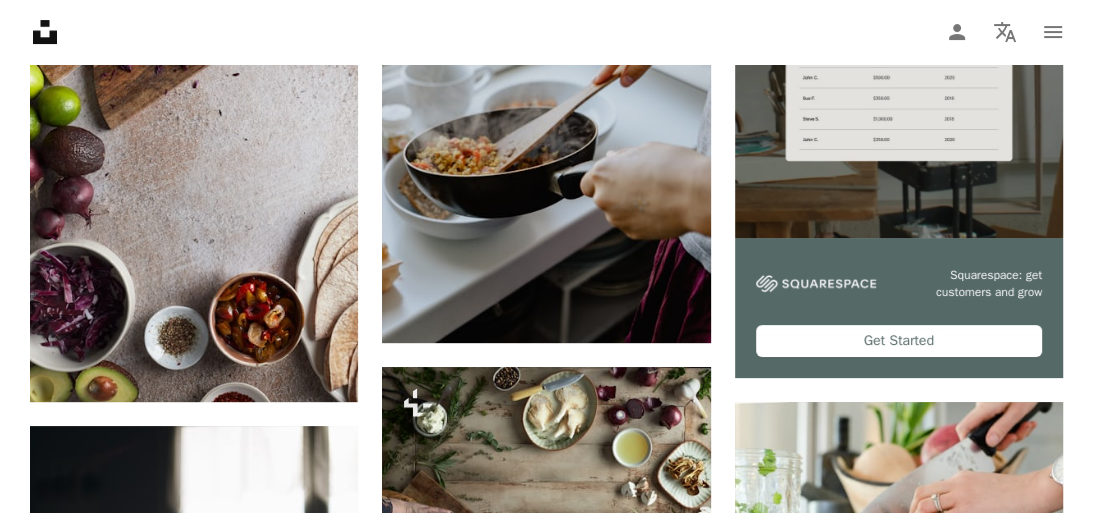 scroll, scrollTop: 418, scrollLeft: 0, axis: vertical 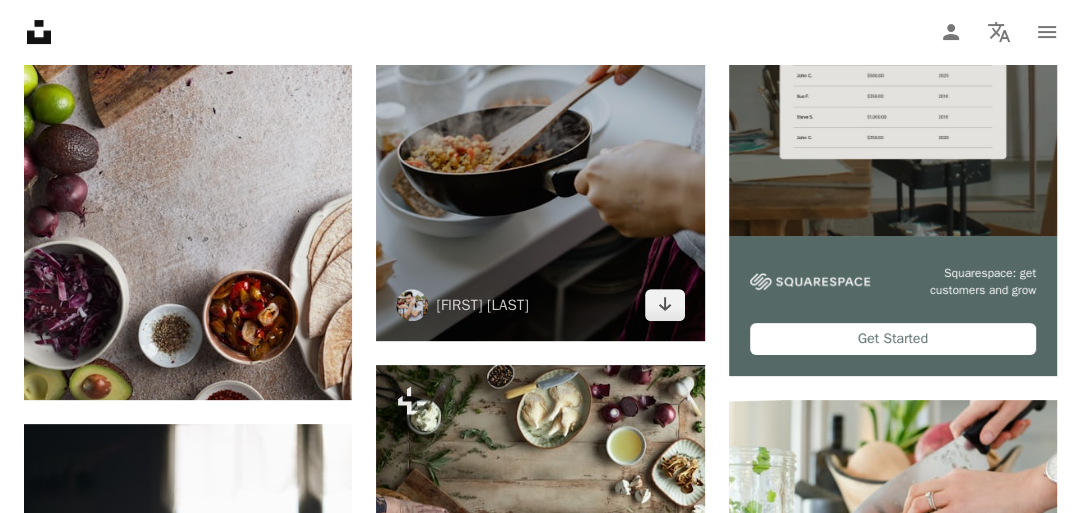 click at bounding box center [540, 124] 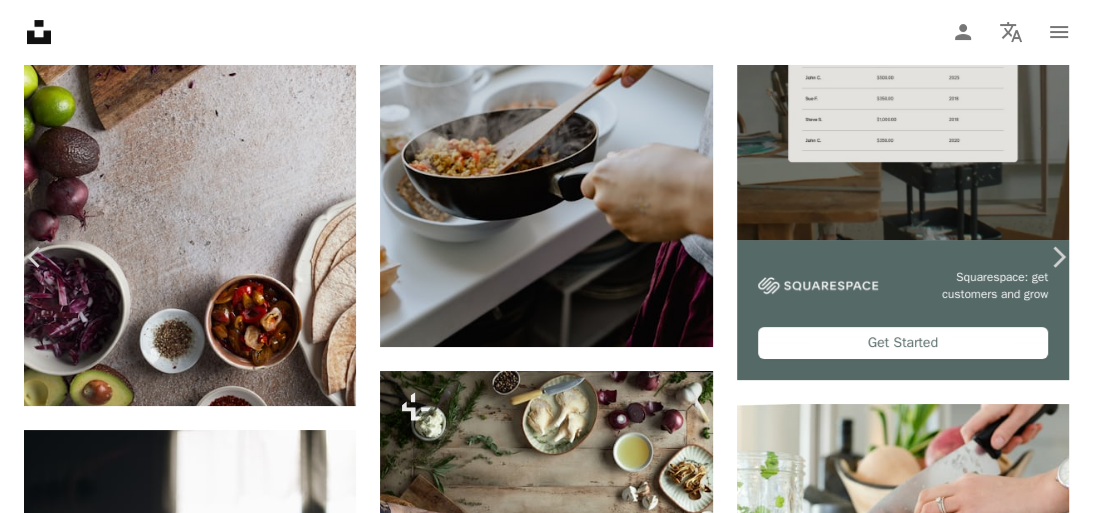 scroll, scrollTop: 2773, scrollLeft: 0, axis: vertical 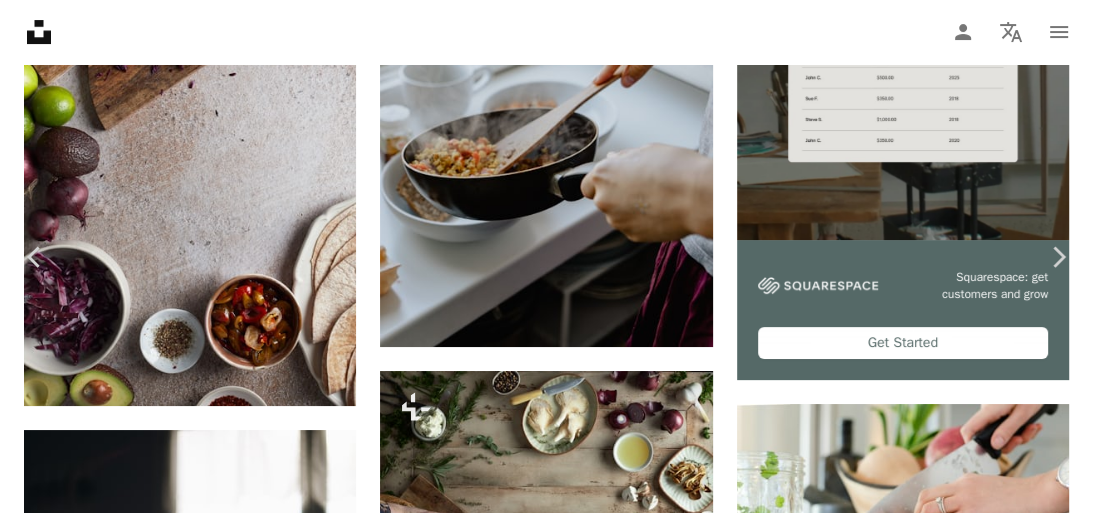 click at bounding box center [767, 4121] 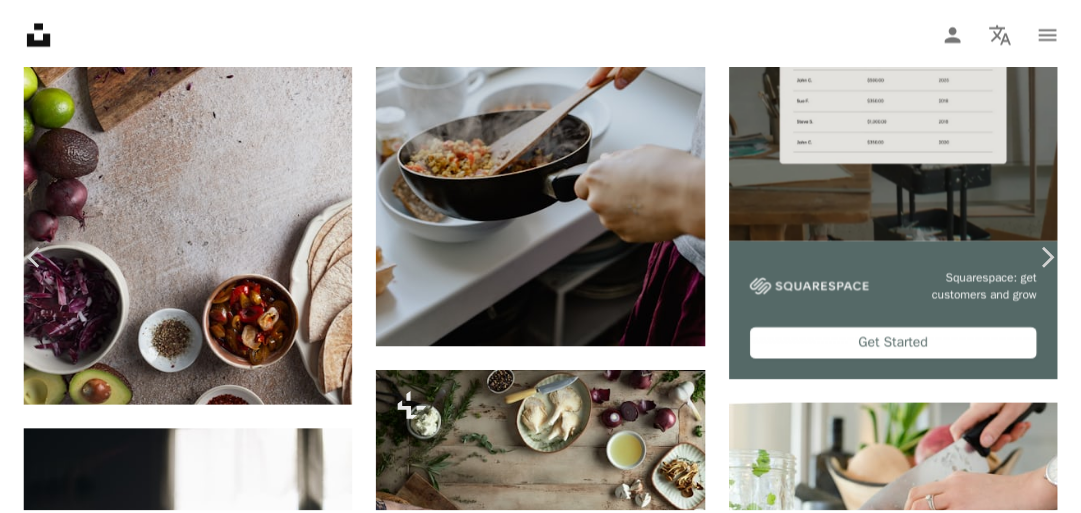 scroll, scrollTop: 469, scrollLeft: 0, axis: vertical 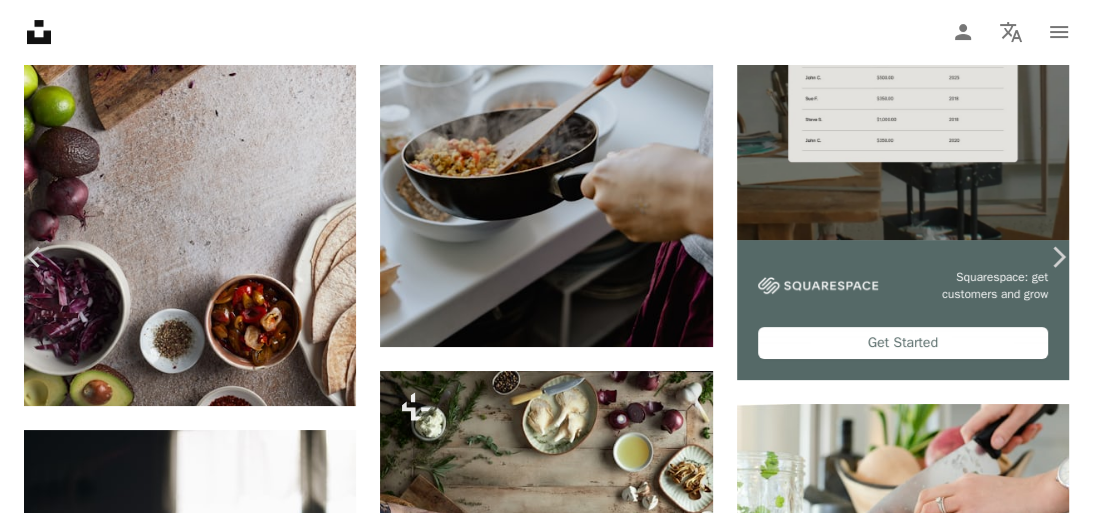 click on "An X shape" at bounding box center [20, 20] 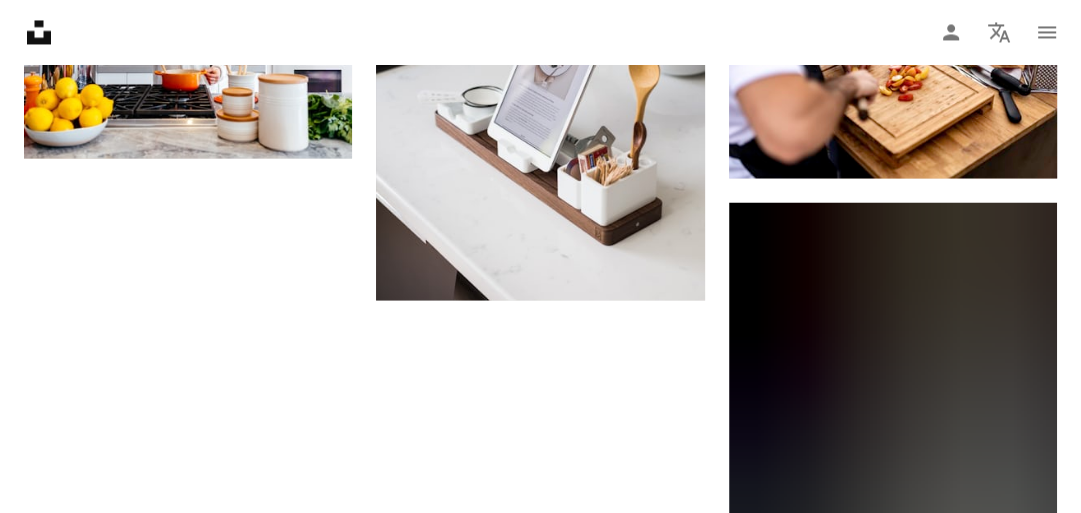 scroll, scrollTop: 2560, scrollLeft: 0, axis: vertical 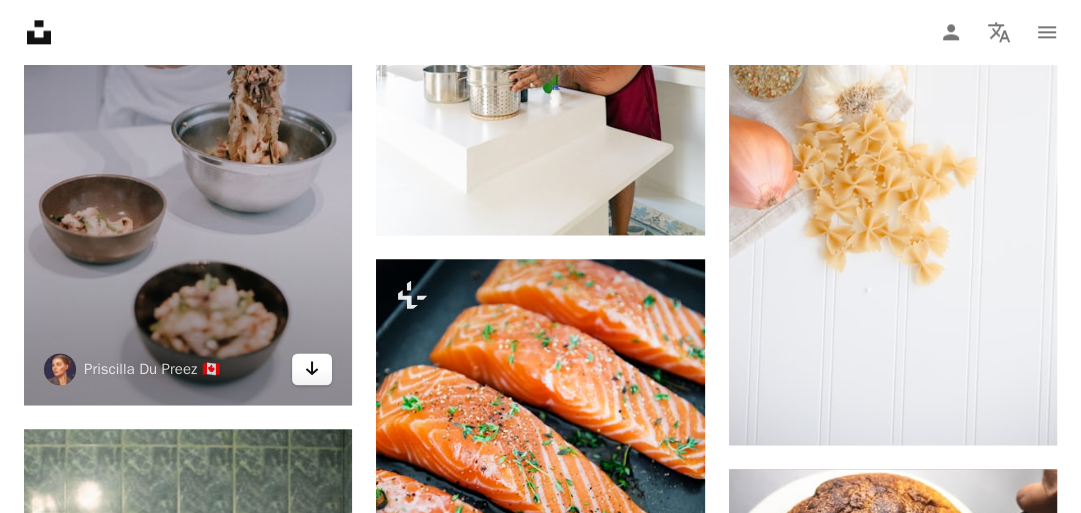 click on "Arrow pointing down" 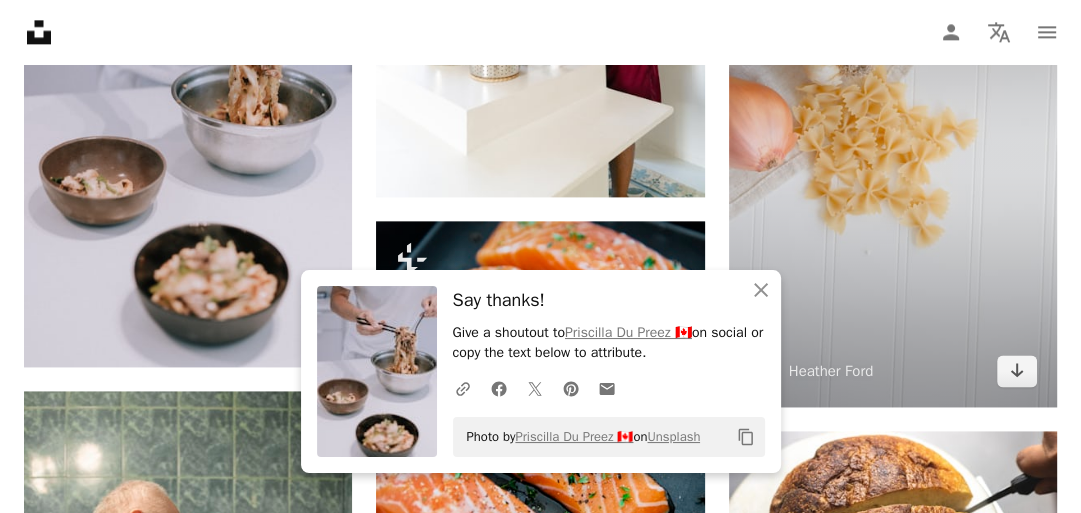 scroll, scrollTop: 1946, scrollLeft: 0, axis: vertical 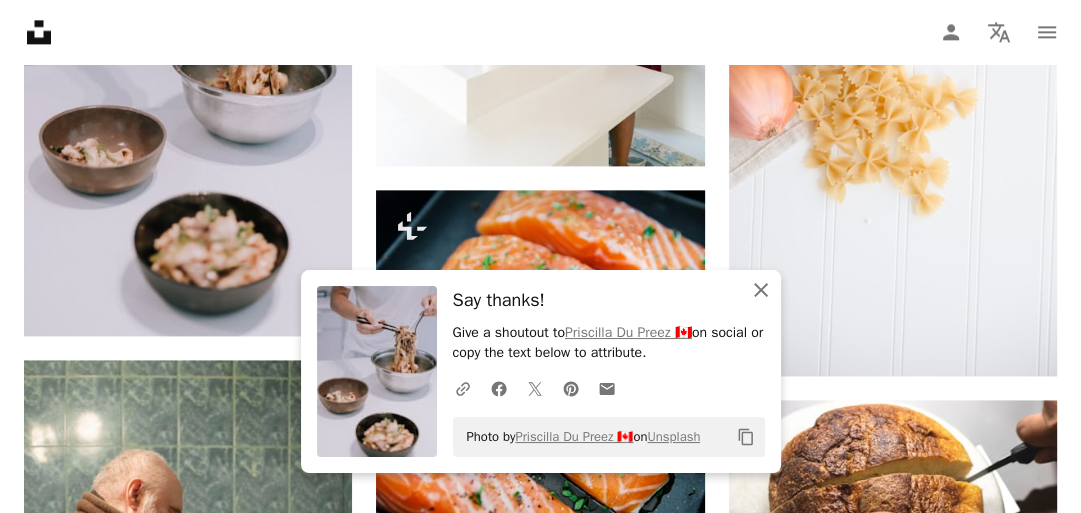 click on "An X shape" 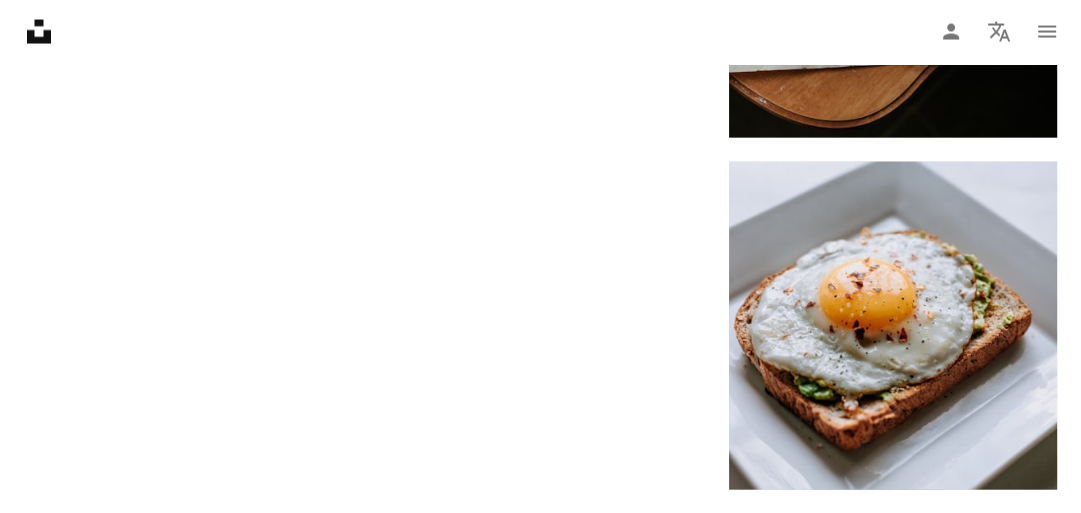 scroll, scrollTop: 2956, scrollLeft: 0, axis: vertical 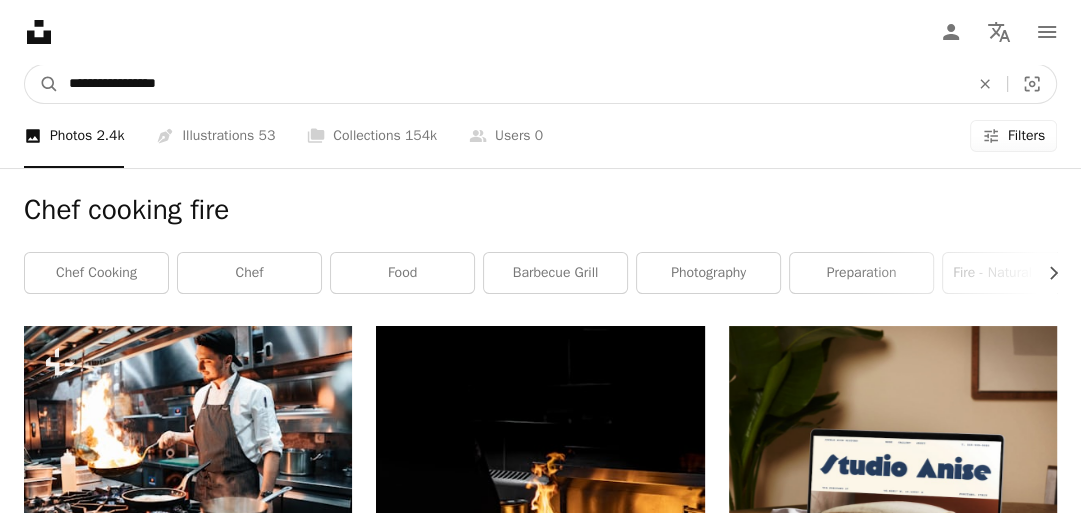 click on "**********" at bounding box center (511, 84) 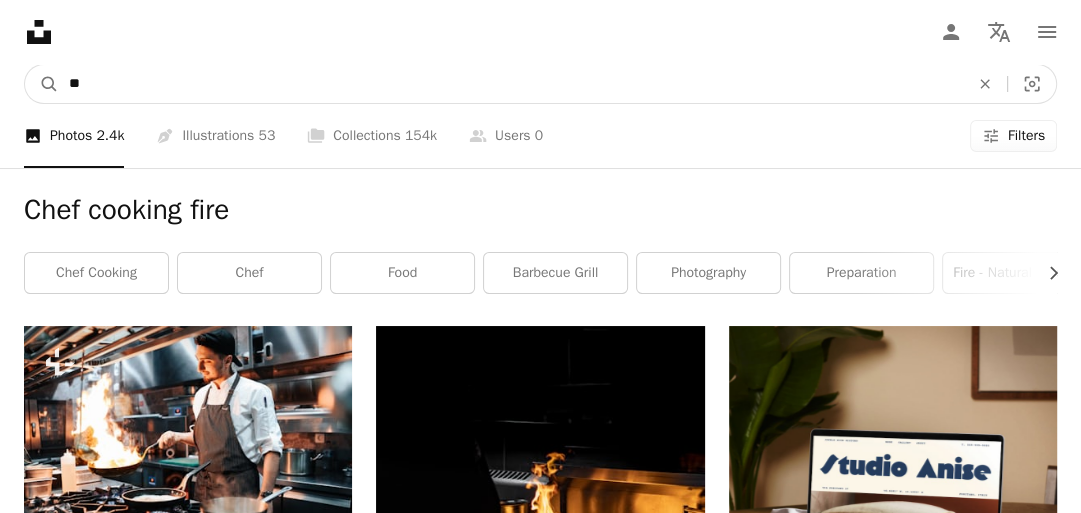 type on "*" 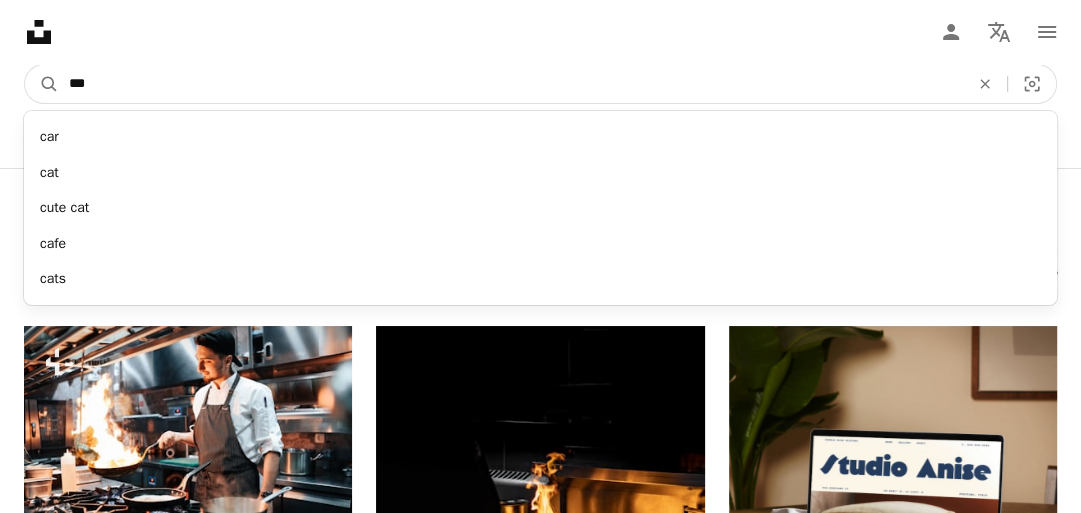 type on "****" 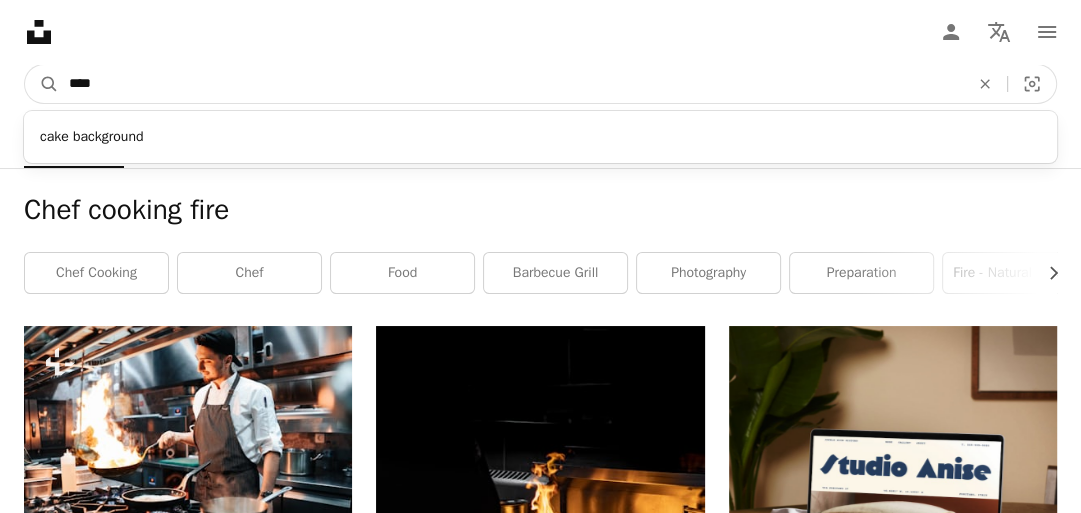 click on "A magnifying glass" at bounding box center (42, 84) 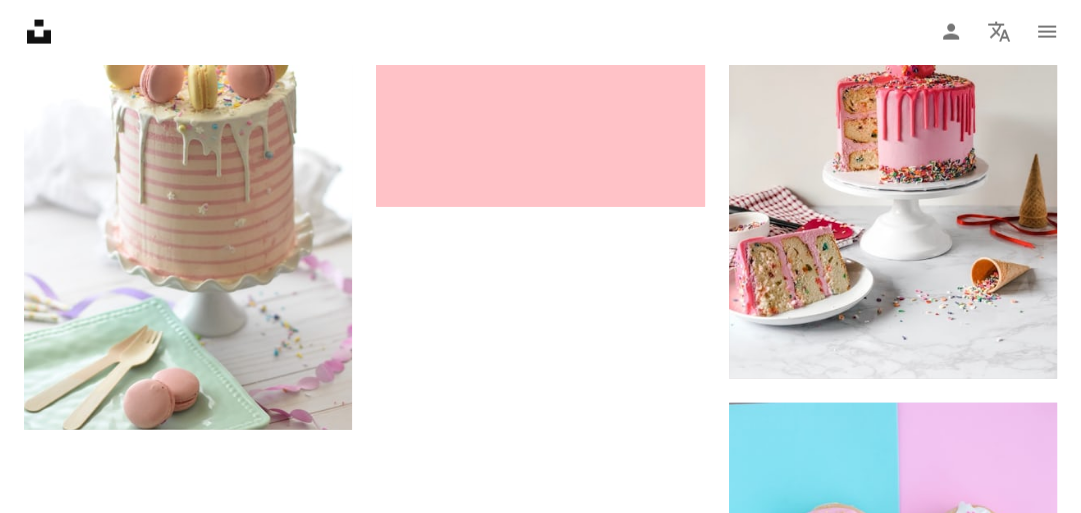 scroll, scrollTop: 3271, scrollLeft: 0, axis: vertical 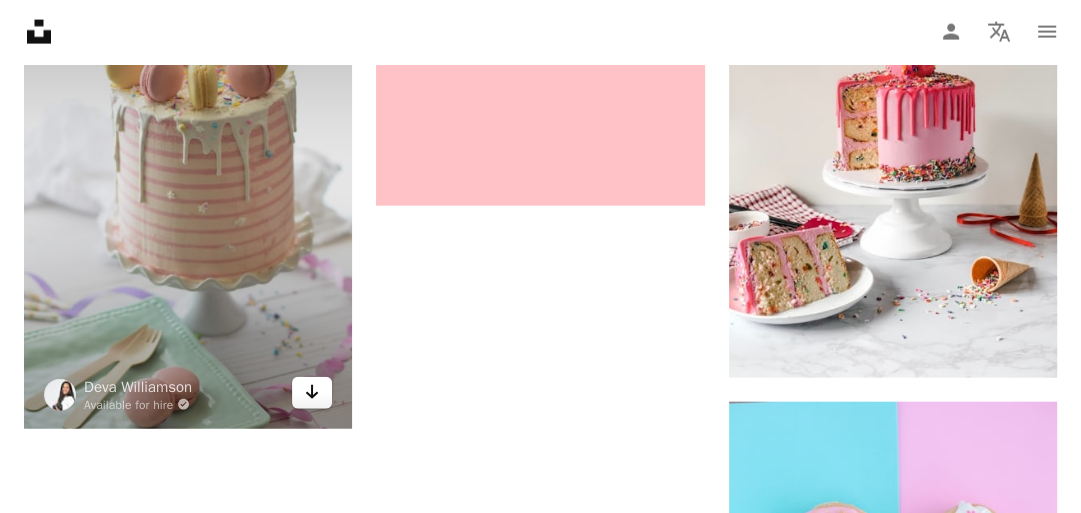 click on "Arrow pointing down" 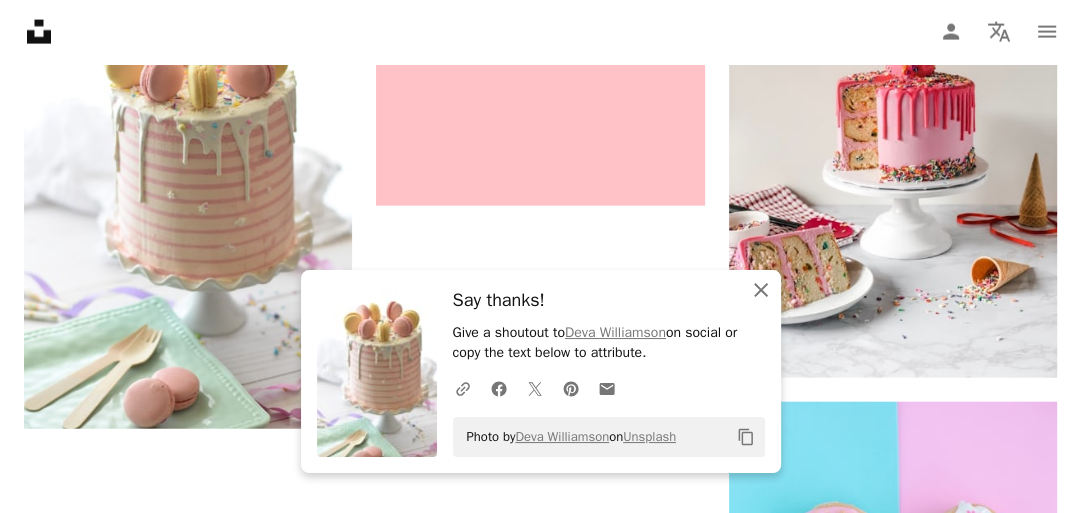 click on "An X shape" 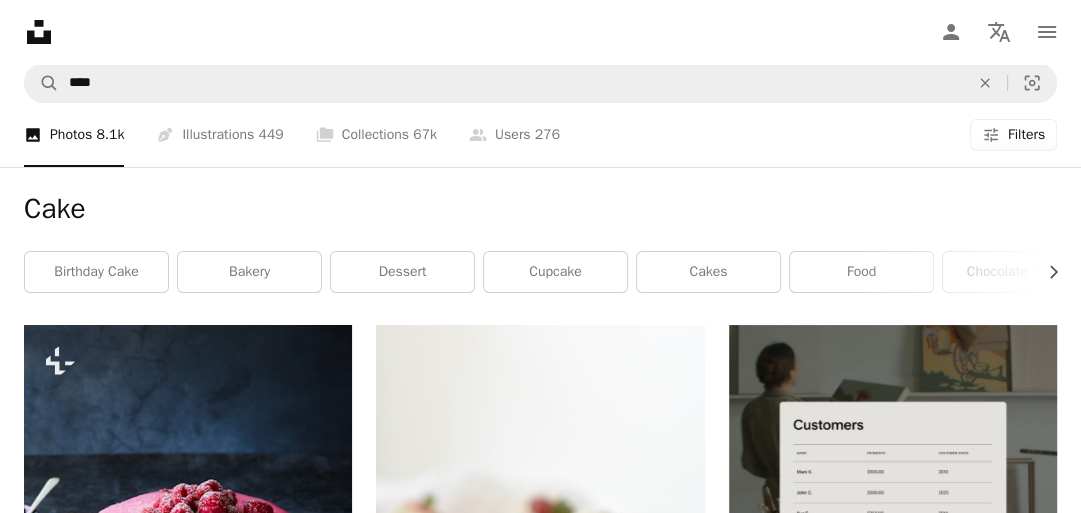 scroll, scrollTop: 0, scrollLeft: 0, axis: both 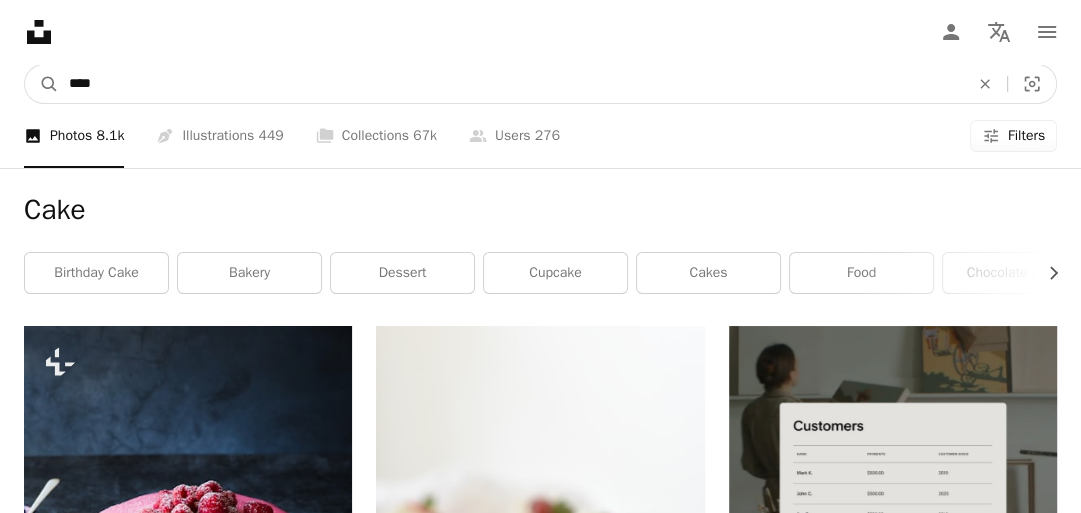 click on "****" at bounding box center [511, 84] 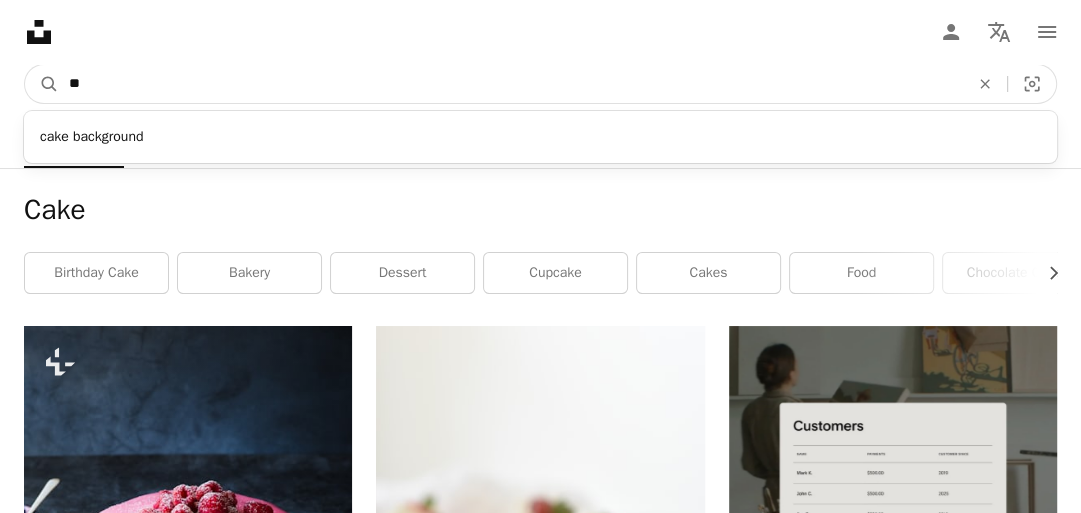 type on "*" 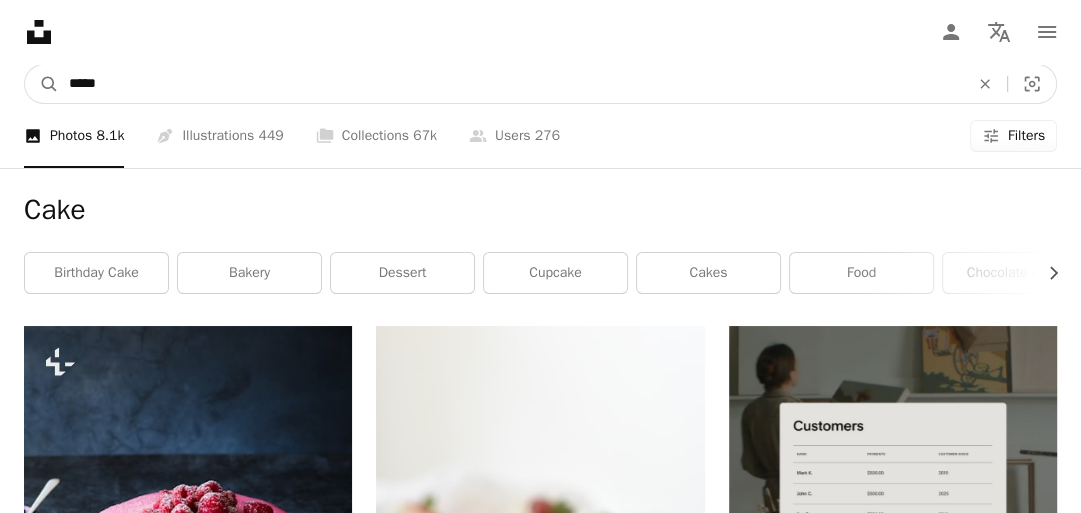 type on "*****" 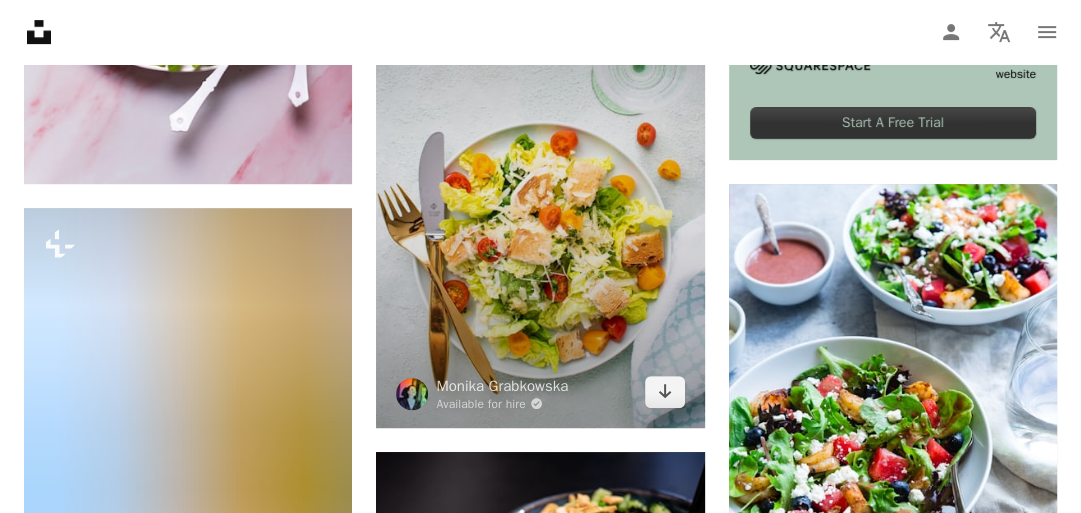 scroll, scrollTop: 635, scrollLeft: 0, axis: vertical 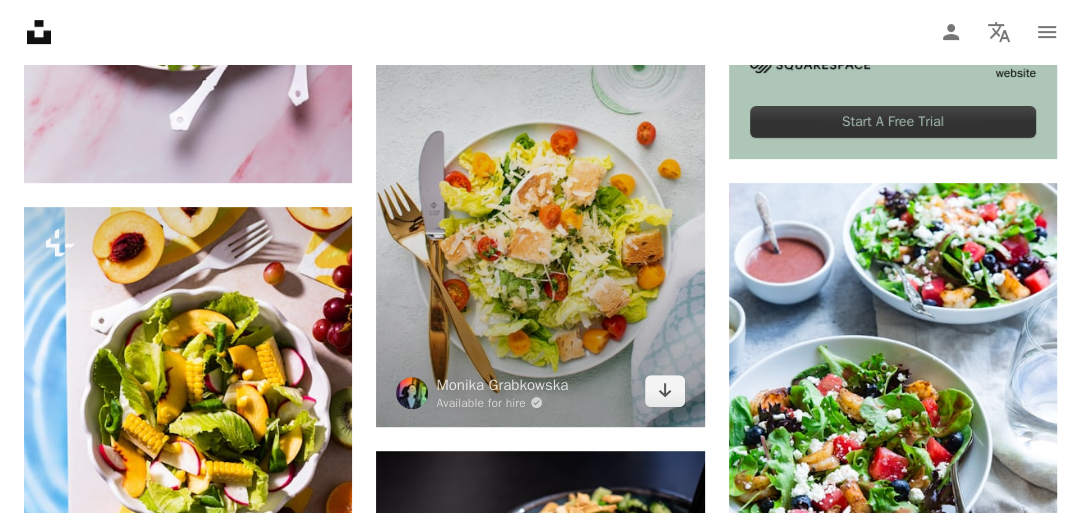 click at bounding box center (540, 180) 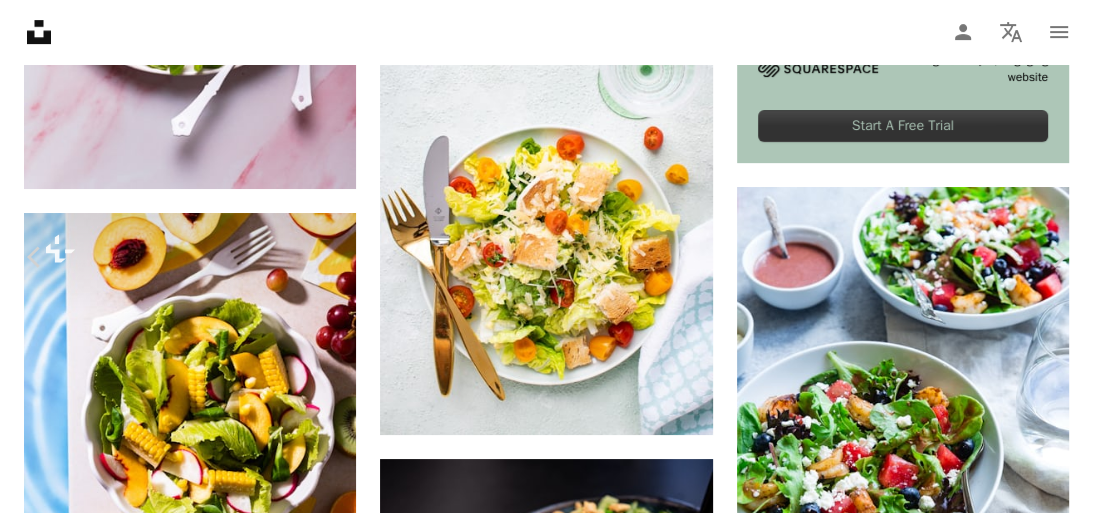 click on "Download free" at bounding box center (894, 3627) 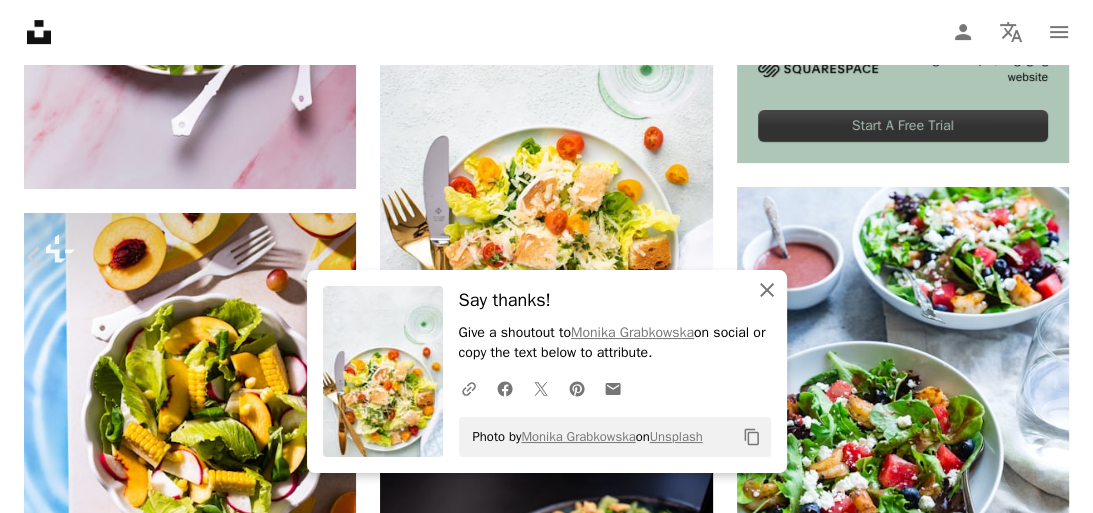 click on "An X shape" 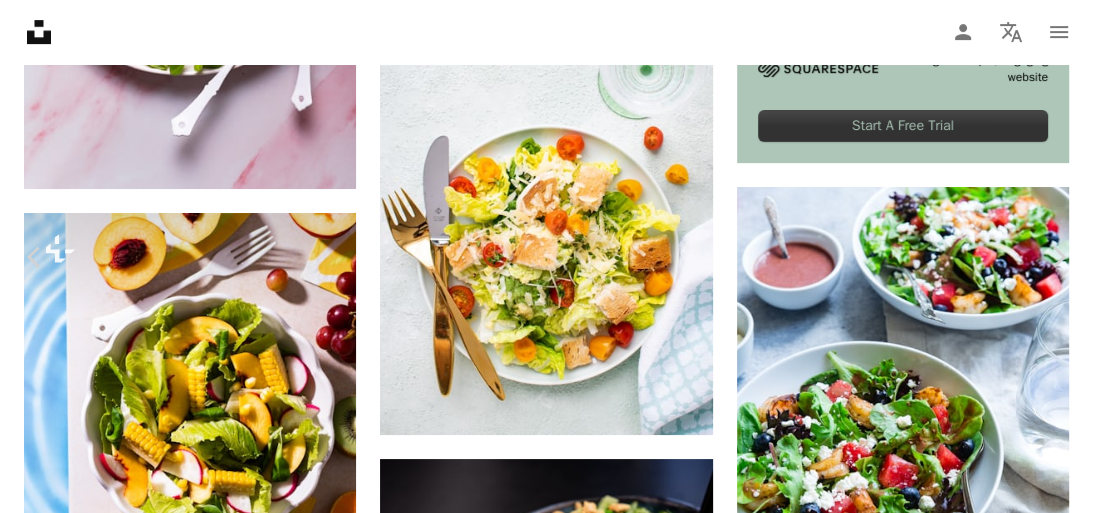 click on "An X shape" at bounding box center [20, 20] 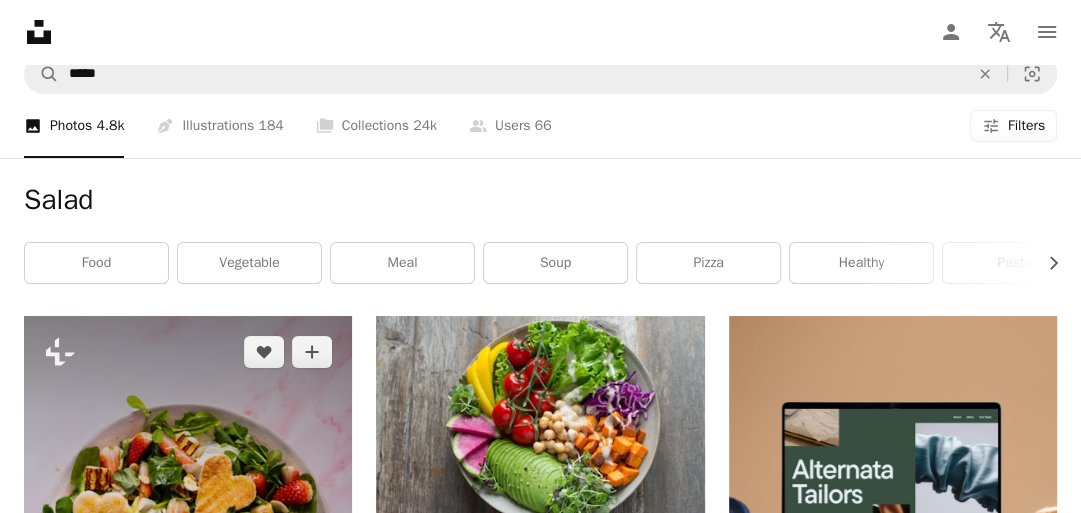 scroll, scrollTop: 0, scrollLeft: 0, axis: both 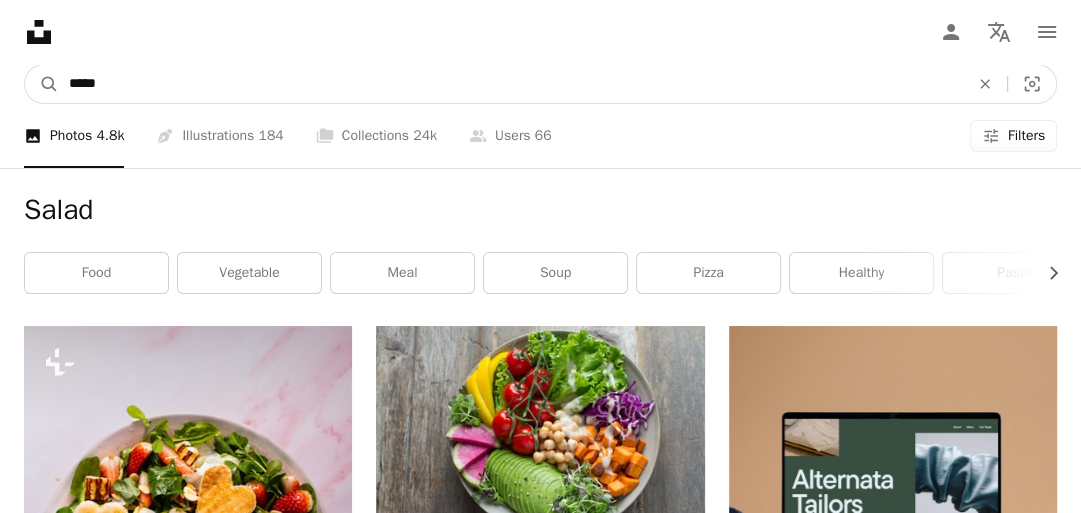 click on "*****" at bounding box center [511, 84] 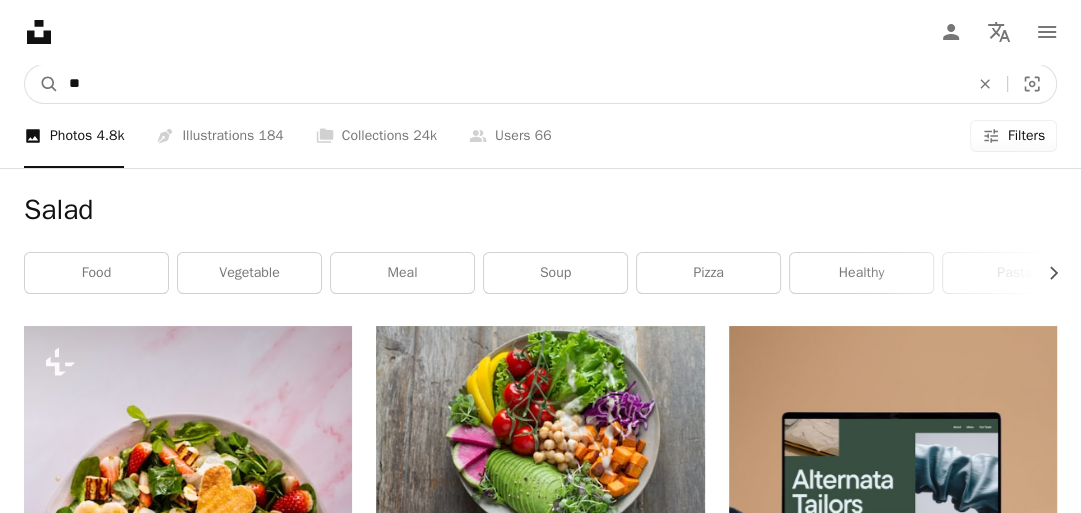 type on "*" 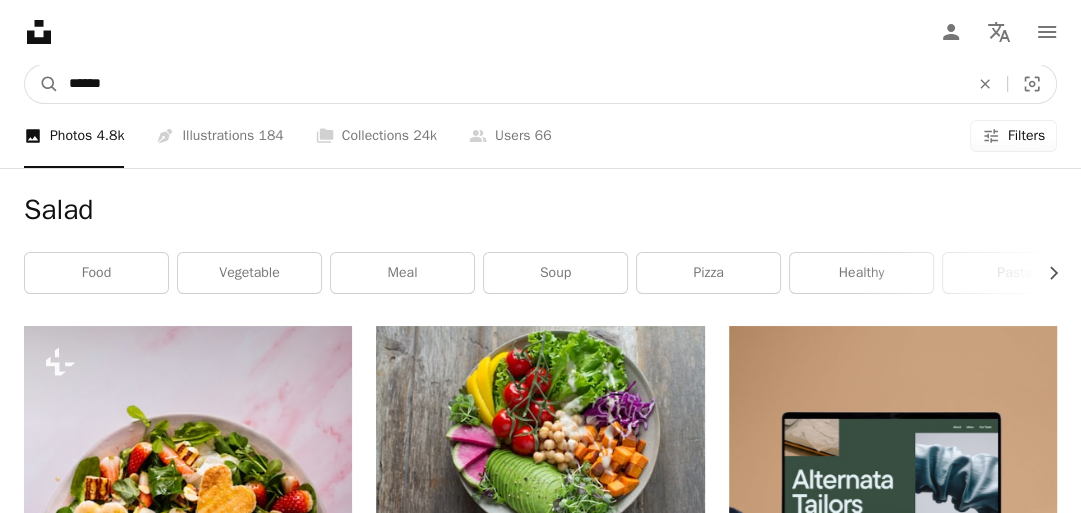 type on "******" 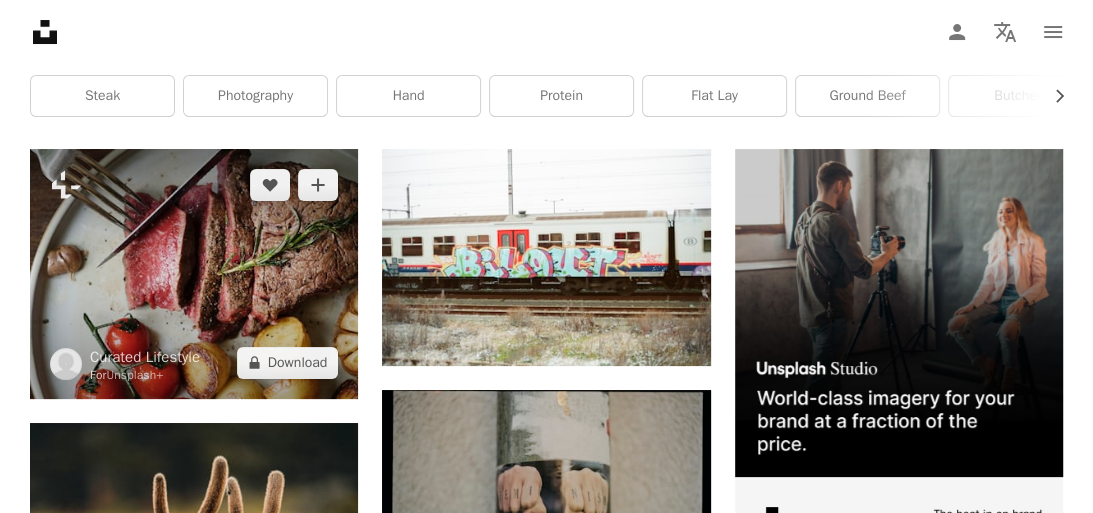scroll, scrollTop: 178, scrollLeft: 0, axis: vertical 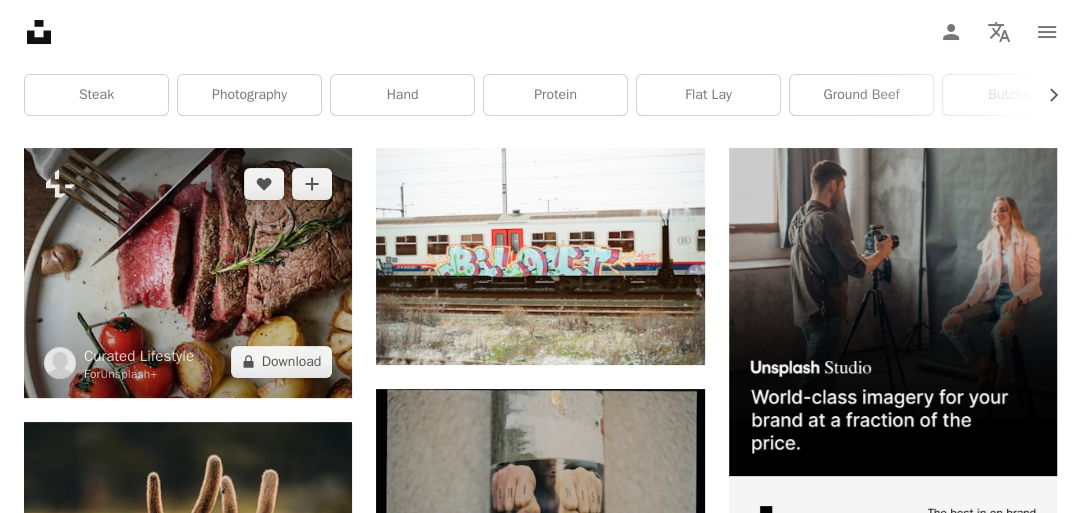 click at bounding box center (188, 273) 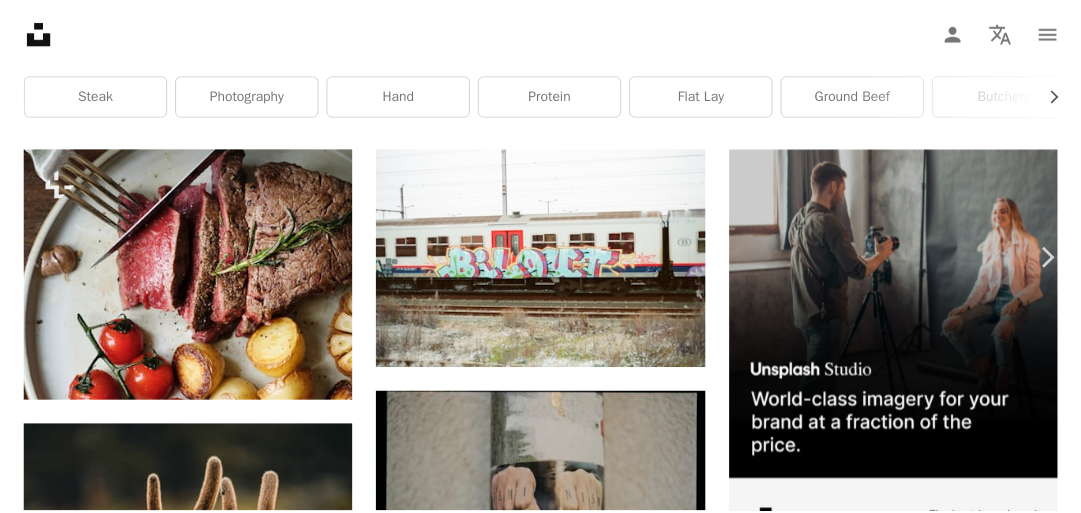 scroll, scrollTop: 850, scrollLeft: 0, axis: vertical 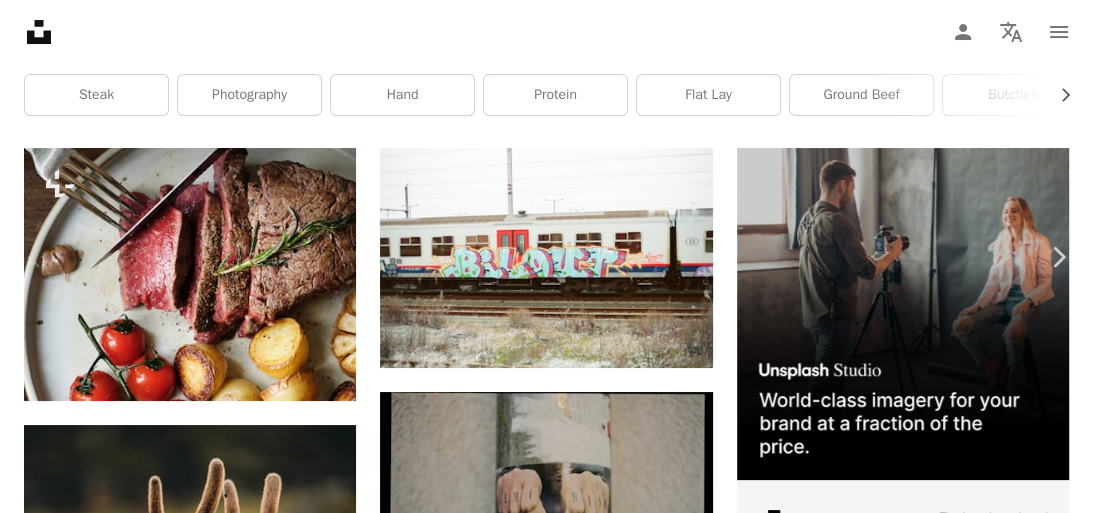 click on "An X shape" at bounding box center [20, 20] 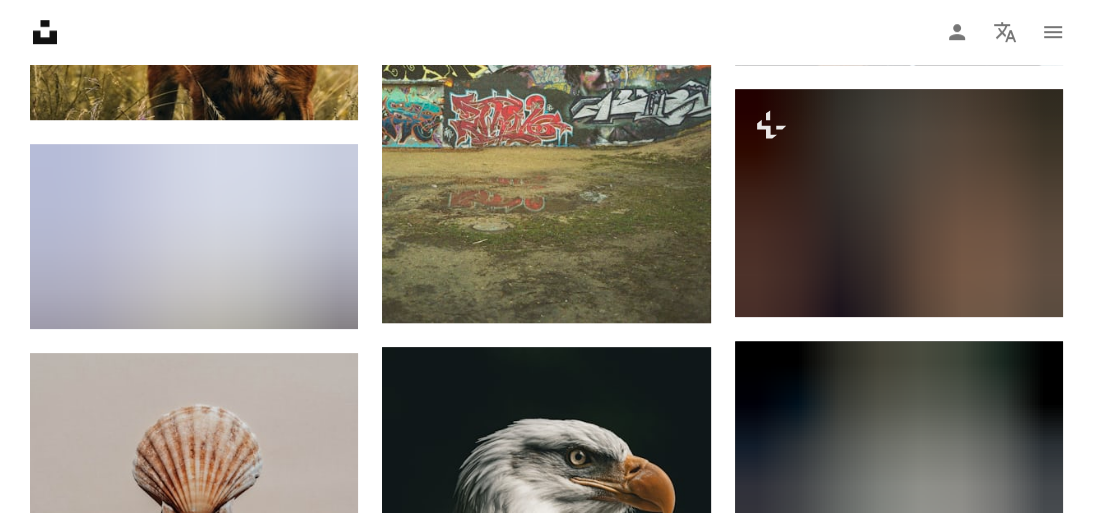 scroll, scrollTop: 972, scrollLeft: 0, axis: vertical 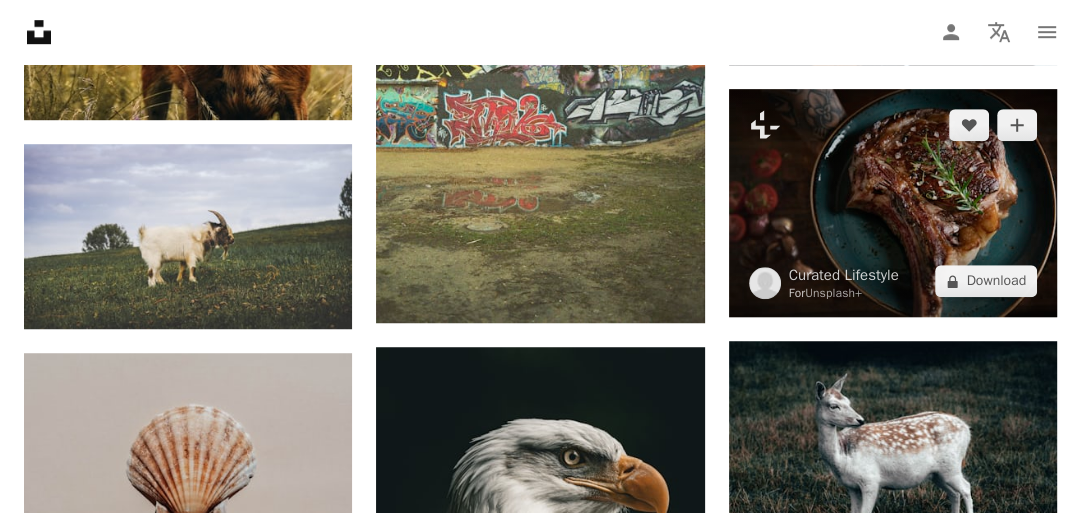 click at bounding box center (893, 203) 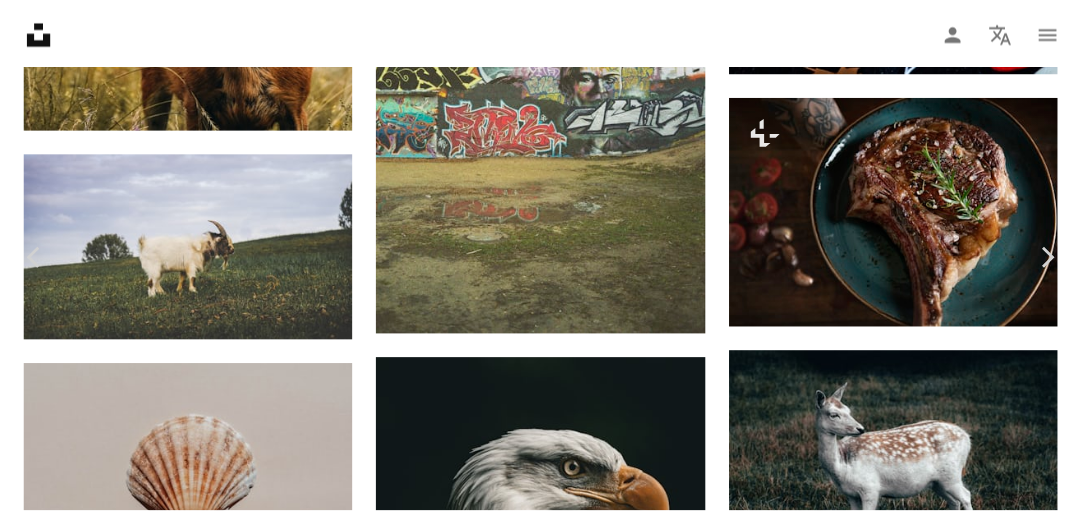 scroll, scrollTop: 1452, scrollLeft: 0, axis: vertical 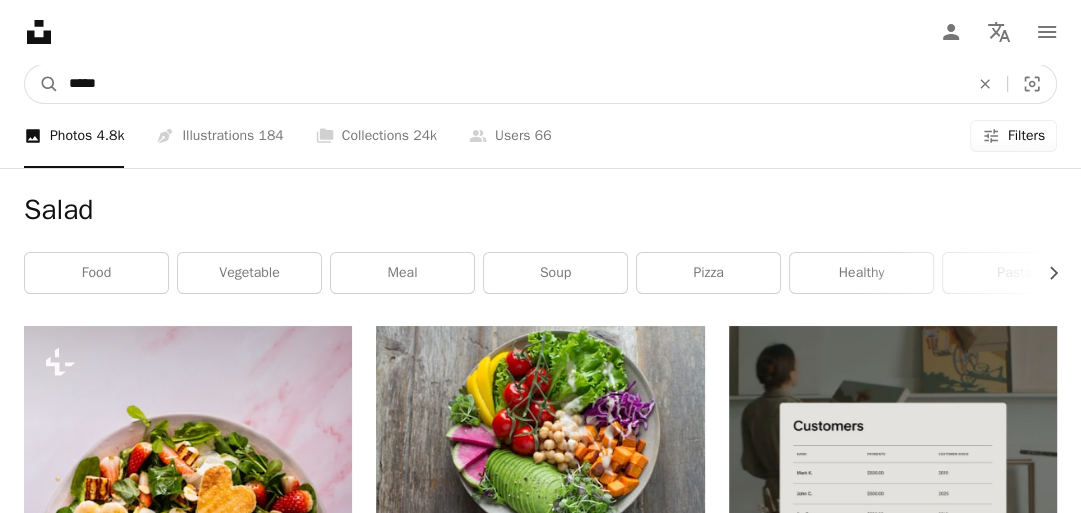click on "*****" at bounding box center [511, 84] 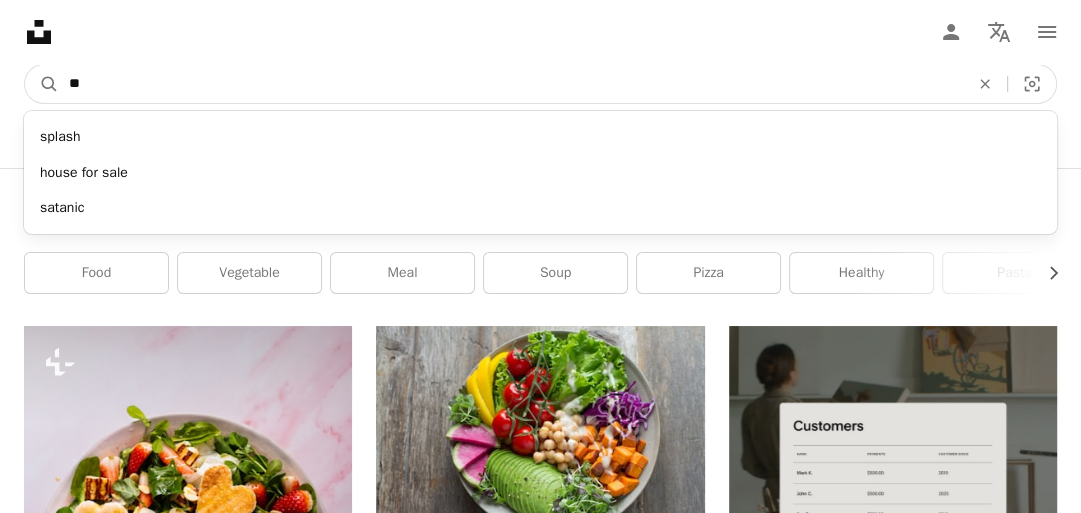 type on "*" 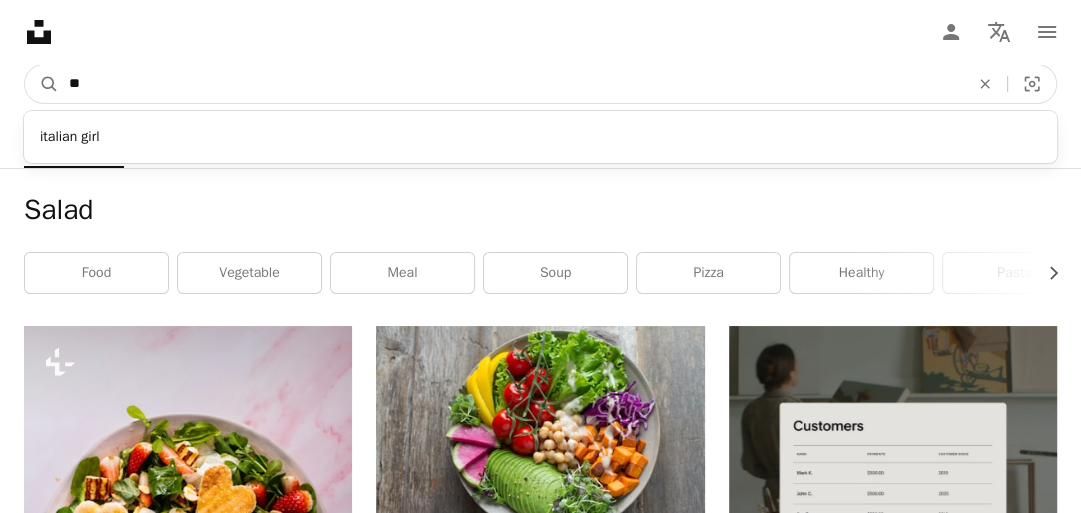 type on "*" 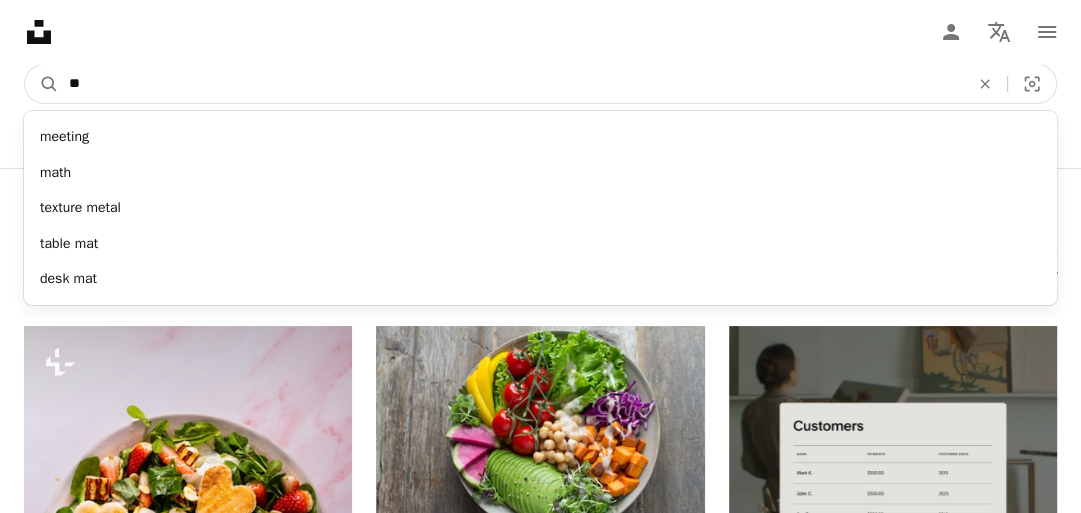 type on "*" 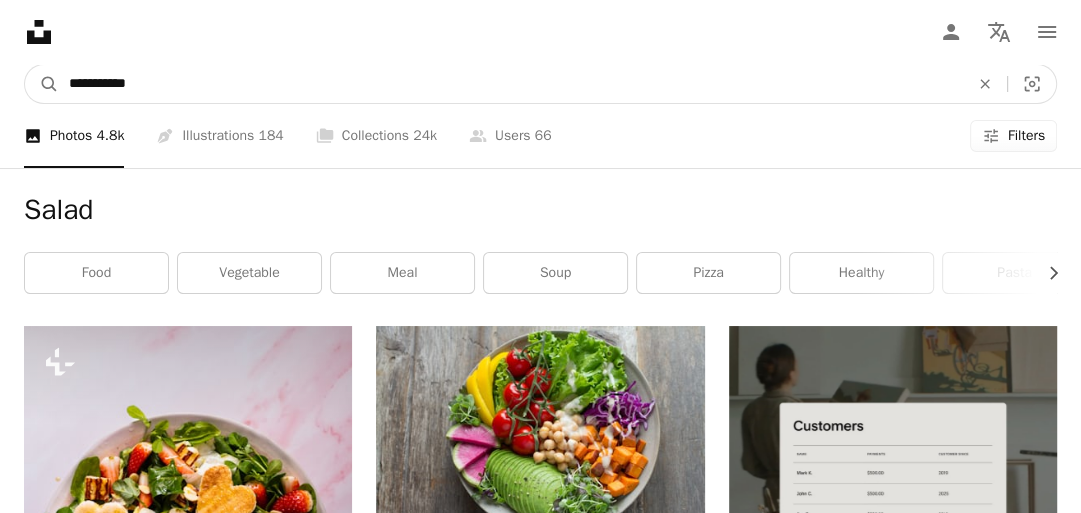type on "**********" 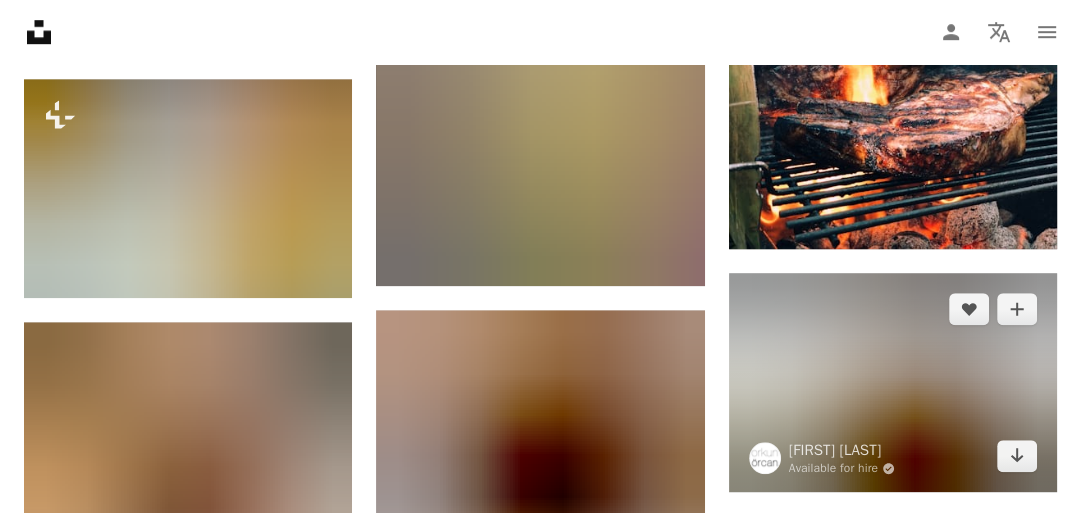 scroll, scrollTop: 1013, scrollLeft: 0, axis: vertical 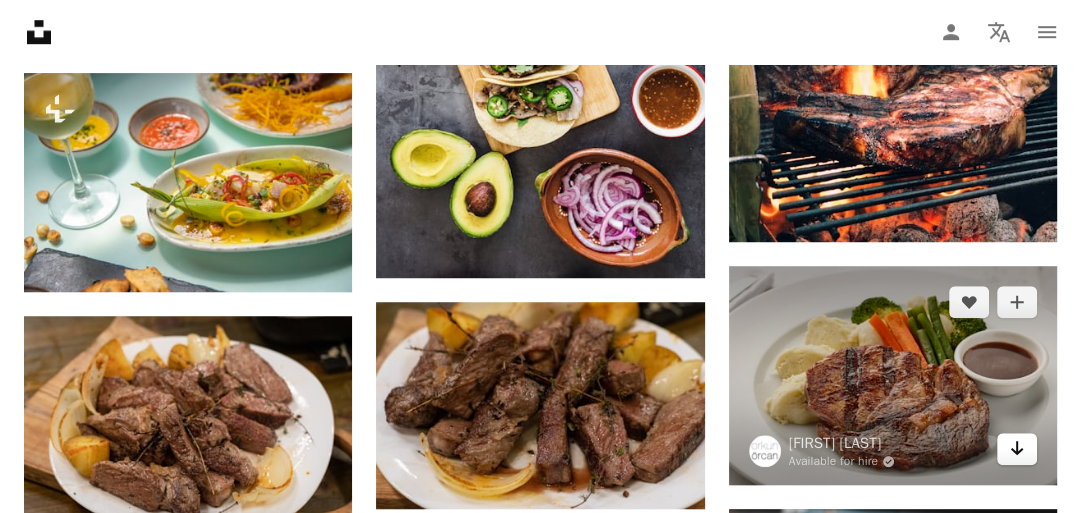 click on "Arrow pointing down" 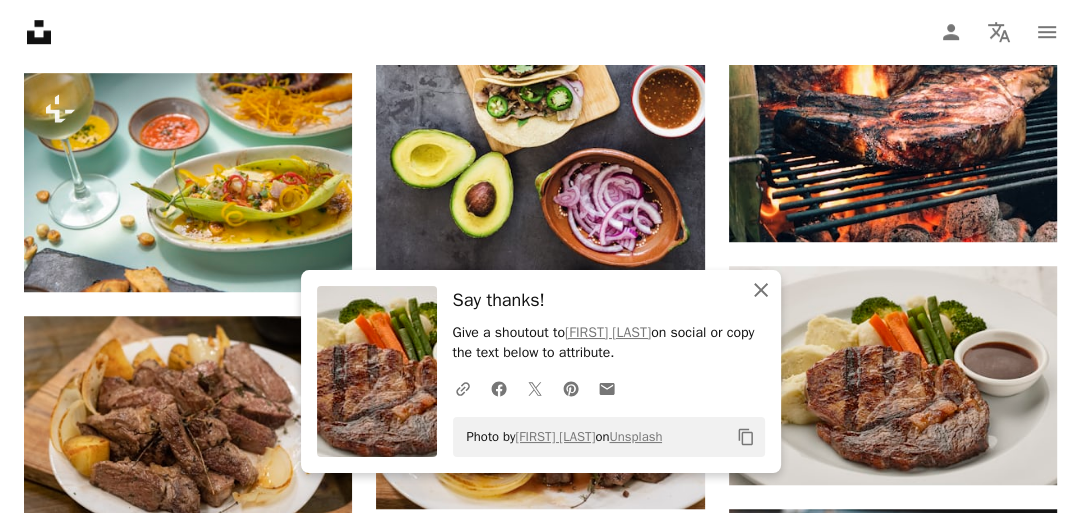 click on "An X shape Close" at bounding box center (761, 290) 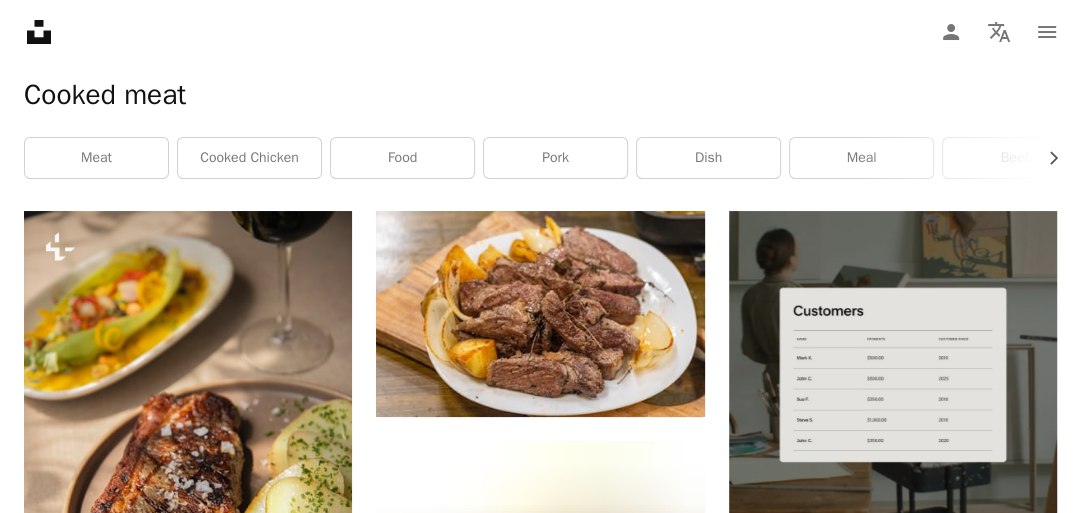 scroll, scrollTop: 0, scrollLeft: 0, axis: both 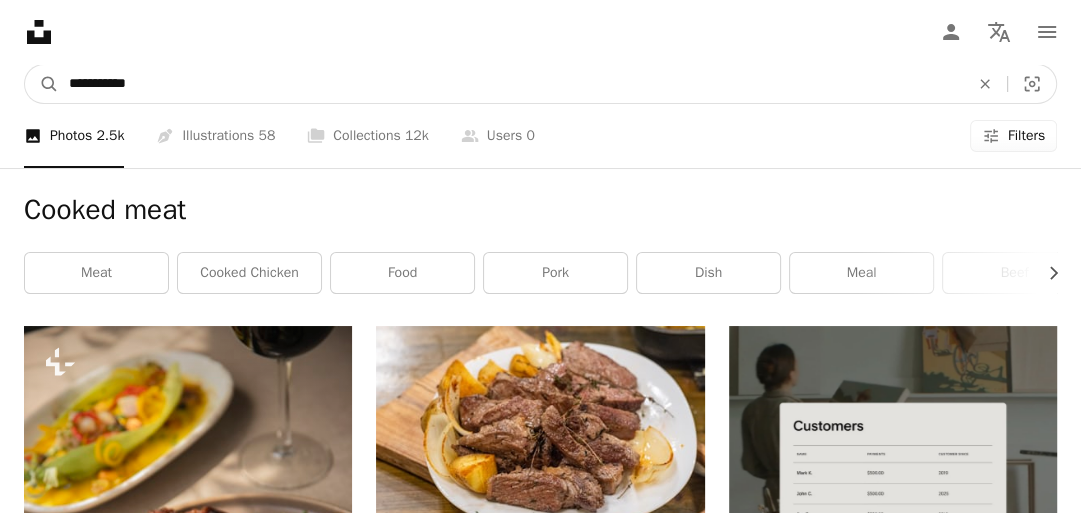 click on "**********" at bounding box center (511, 84) 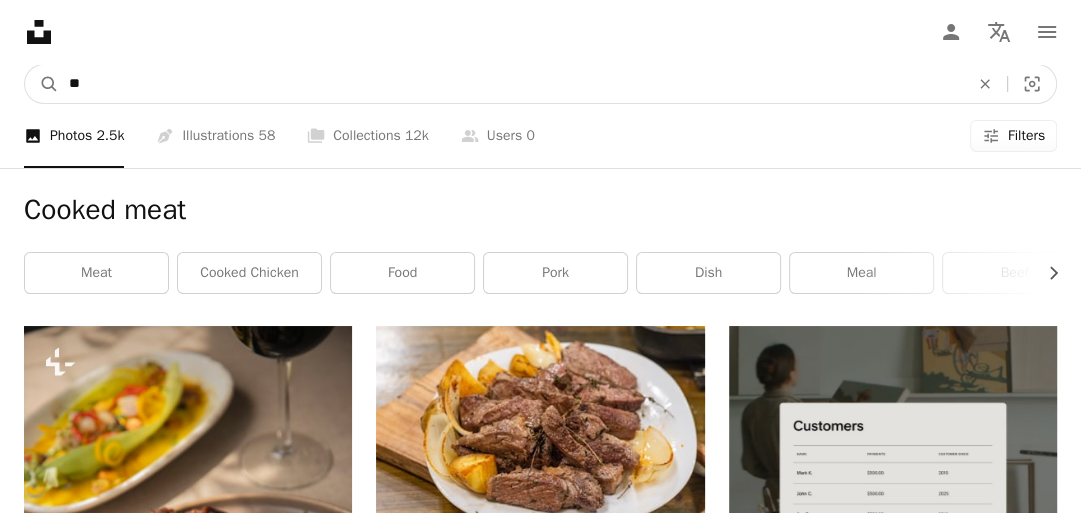 type on "*" 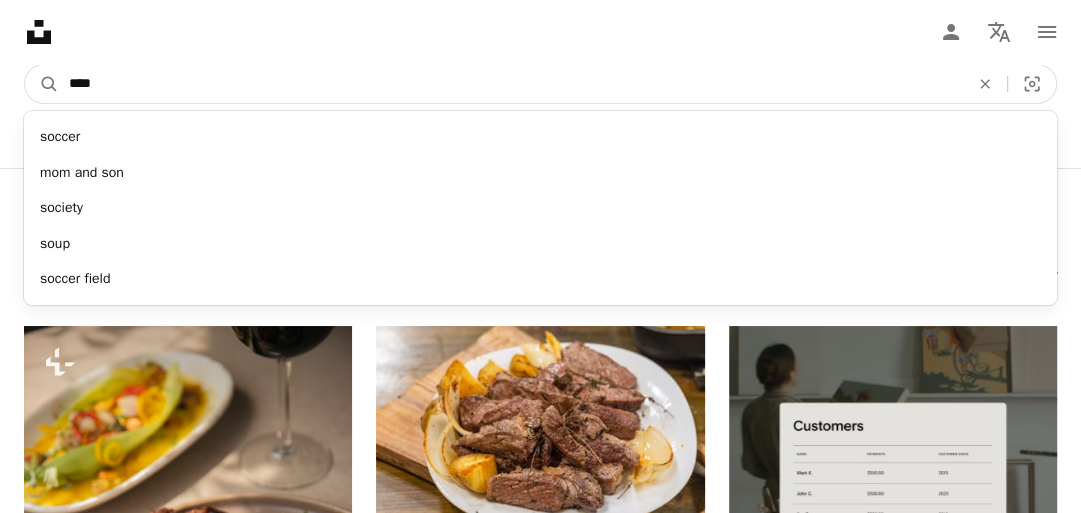 type on "*****" 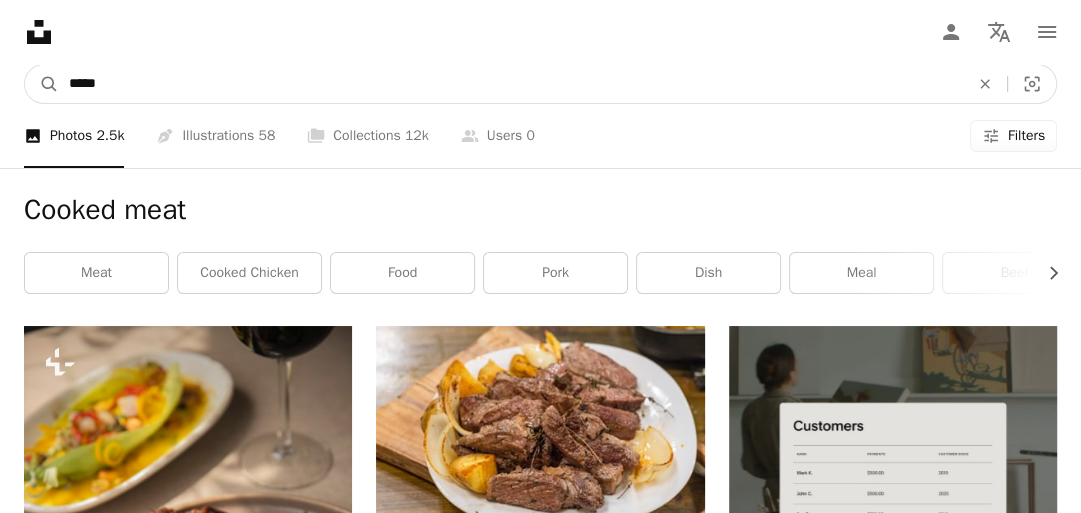 click on "A magnifying glass" at bounding box center [42, 84] 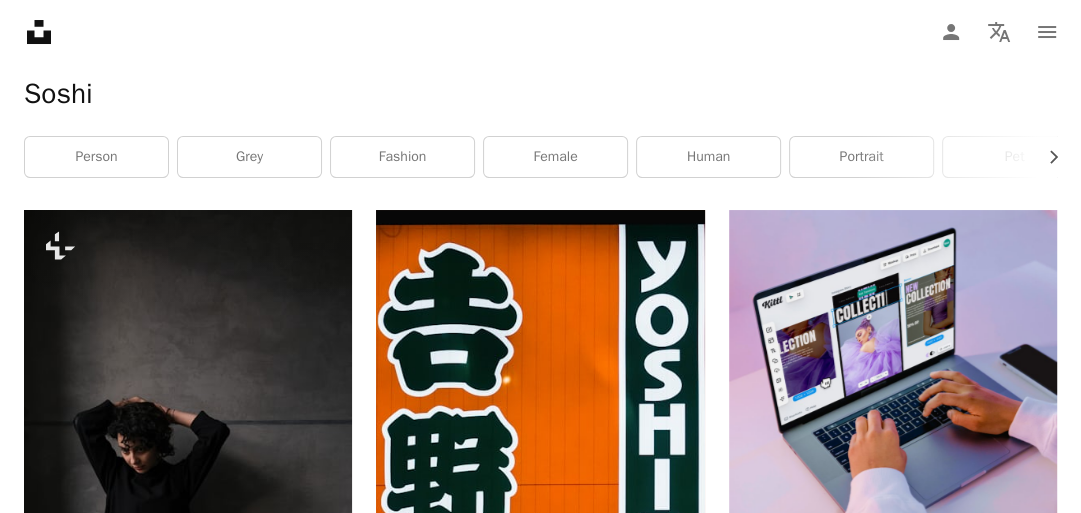 scroll, scrollTop: 0, scrollLeft: 0, axis: both 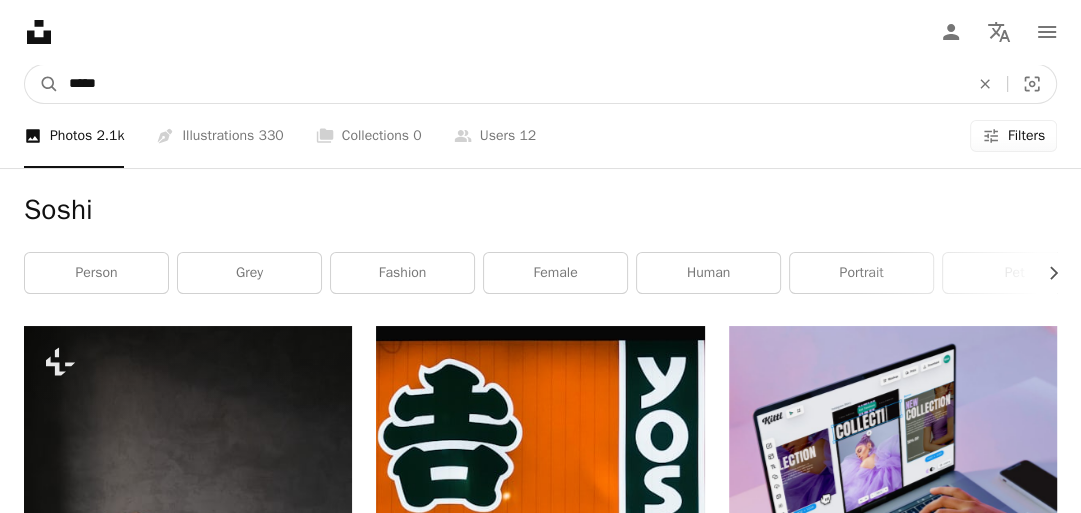 click on "*****" at bounding box center [511, 84] 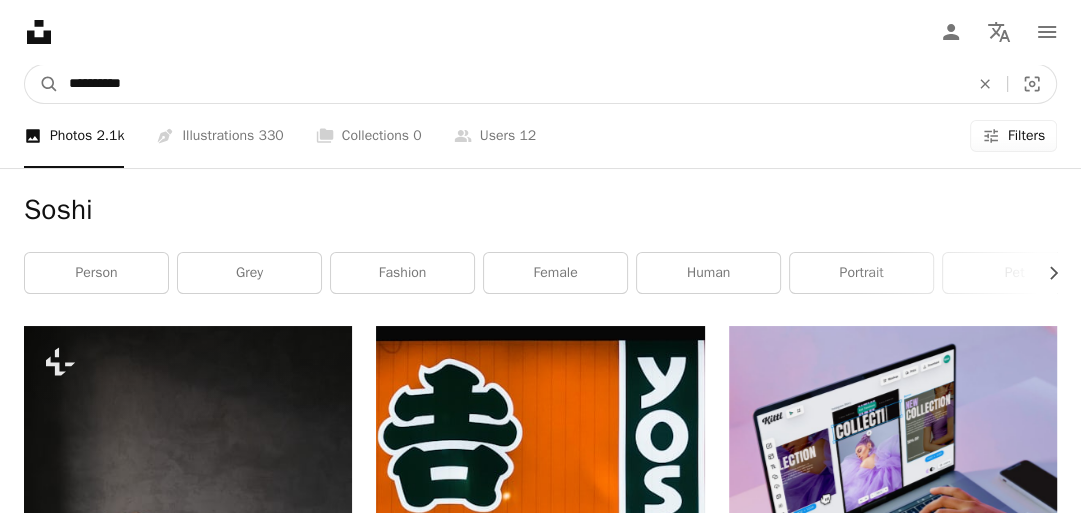 type on "**********" 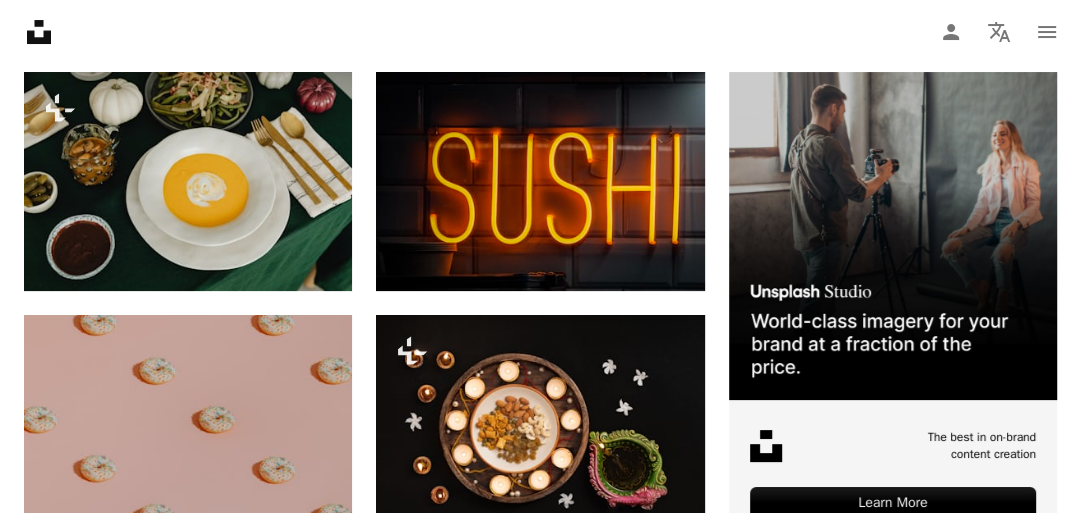 scroll, scrollTop: 0, scrollLeft: 0, axis: both 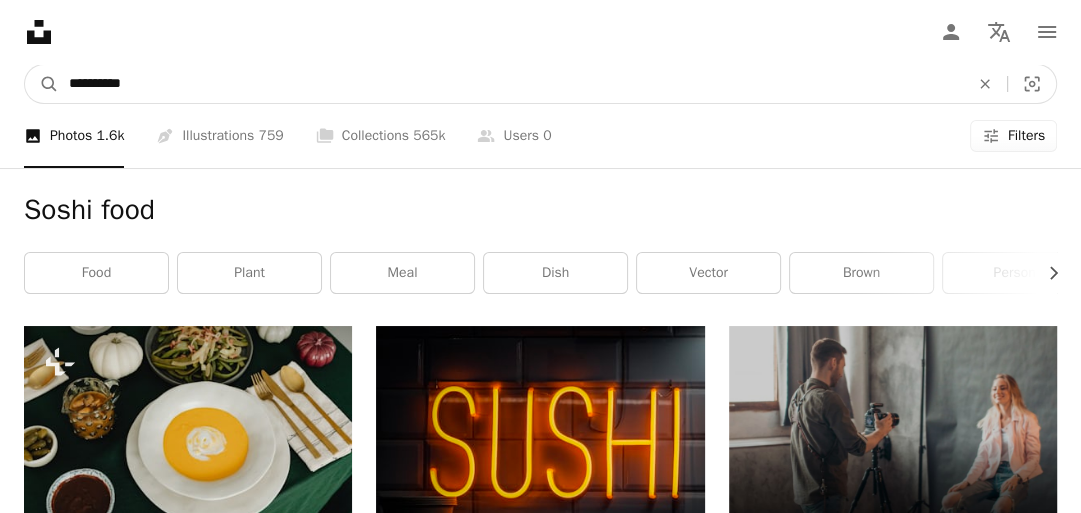 click on "**********" at bounding box center (511, 84) 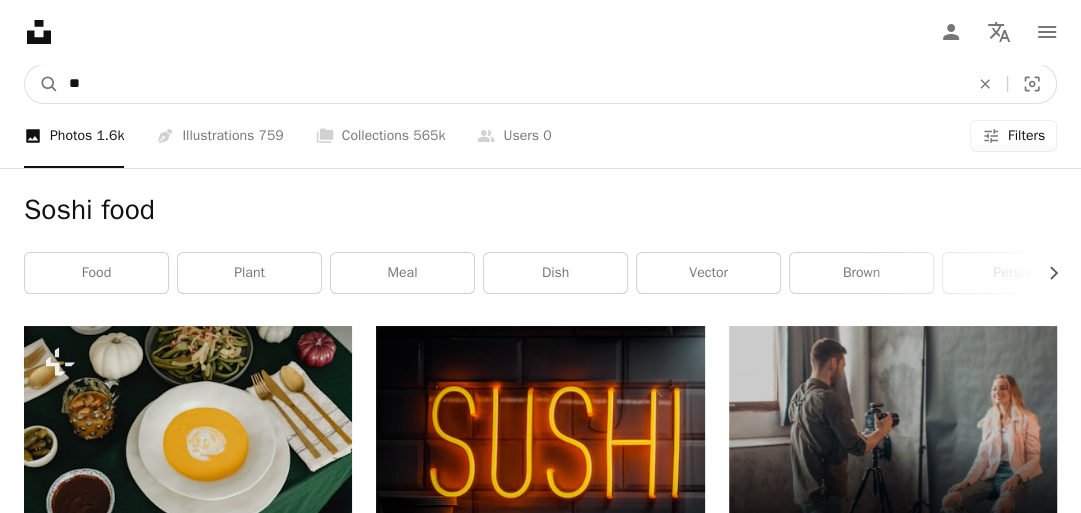 type on "*" 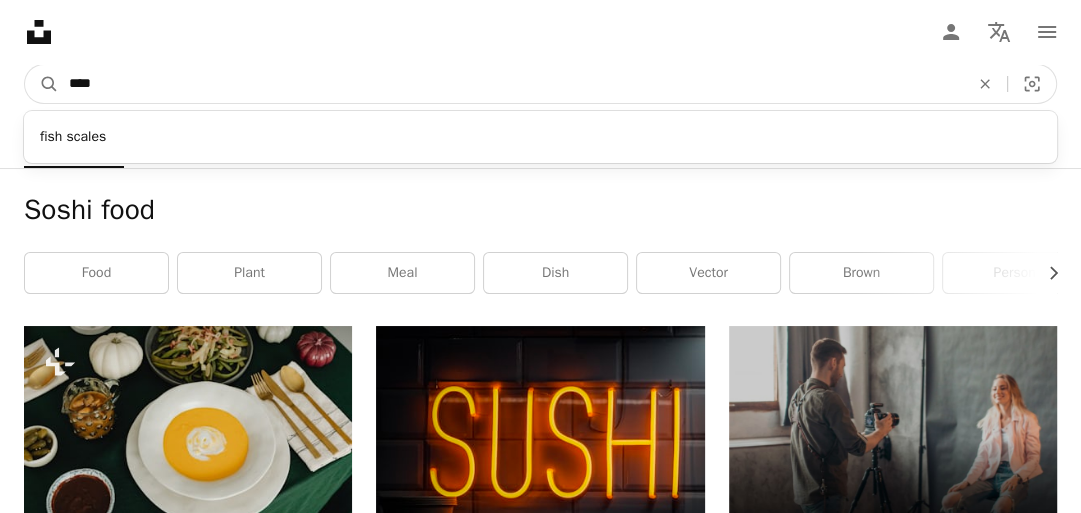type on "****" 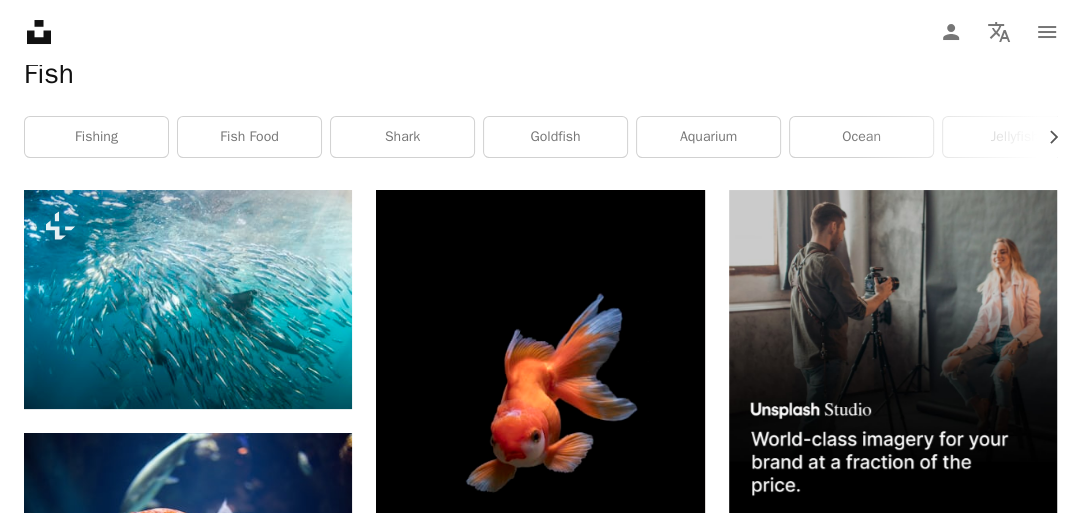 scroll, scrollTop: 137, scrollLeft: 0, axis: vertical 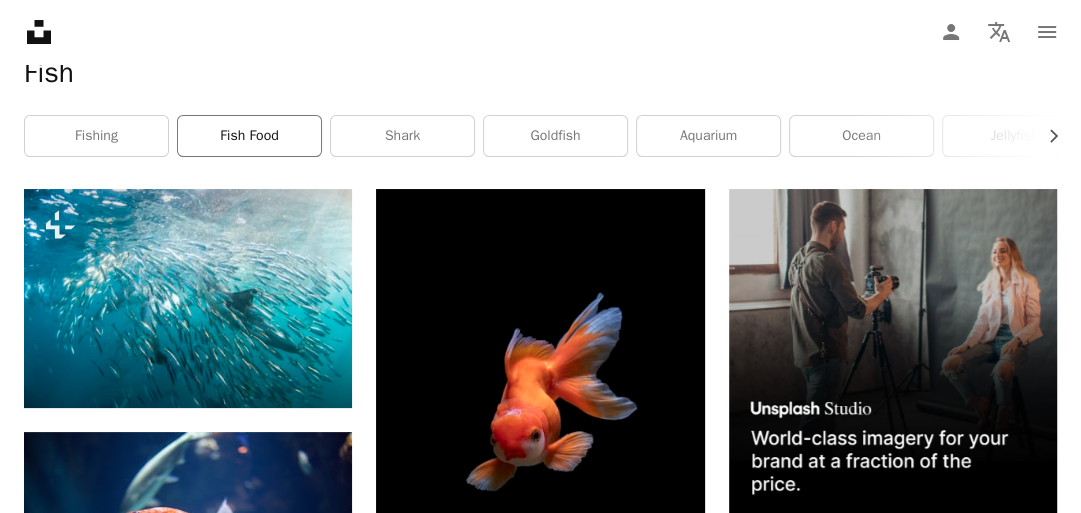 click on "fish food" at bounding box center (249, 136) 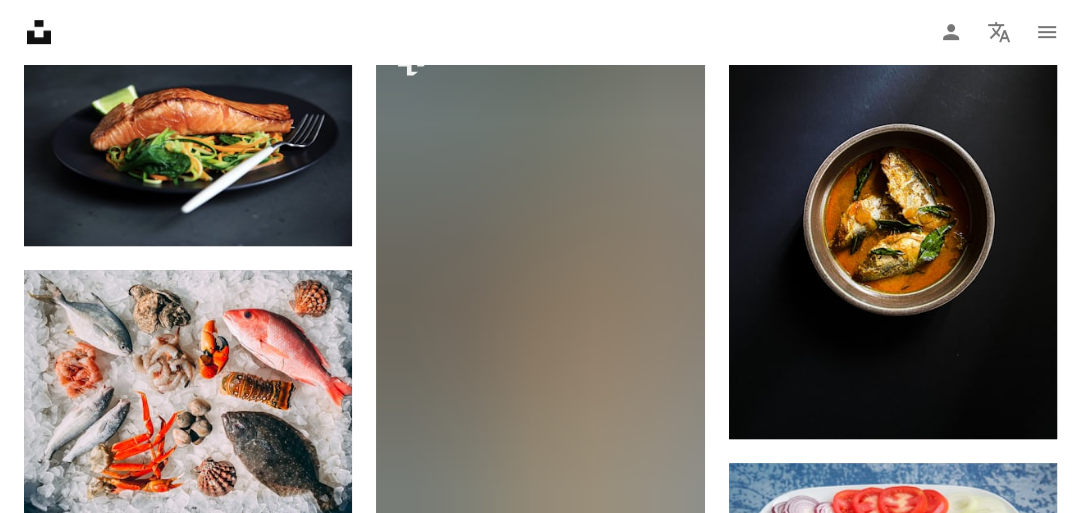 scroll, scrollTop: 706, scrollLeft: 0, axis: vertical 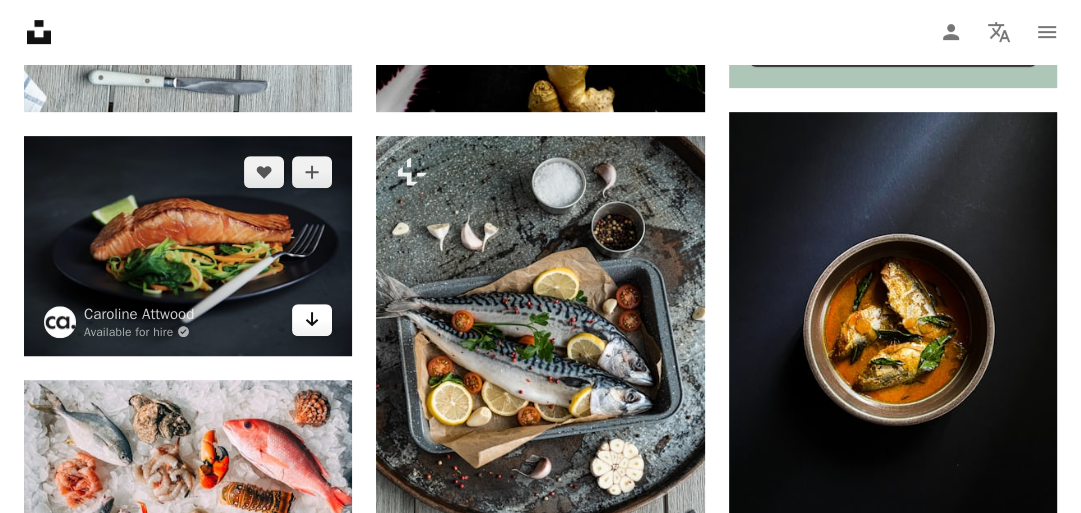 click on "Arrow pointing down" 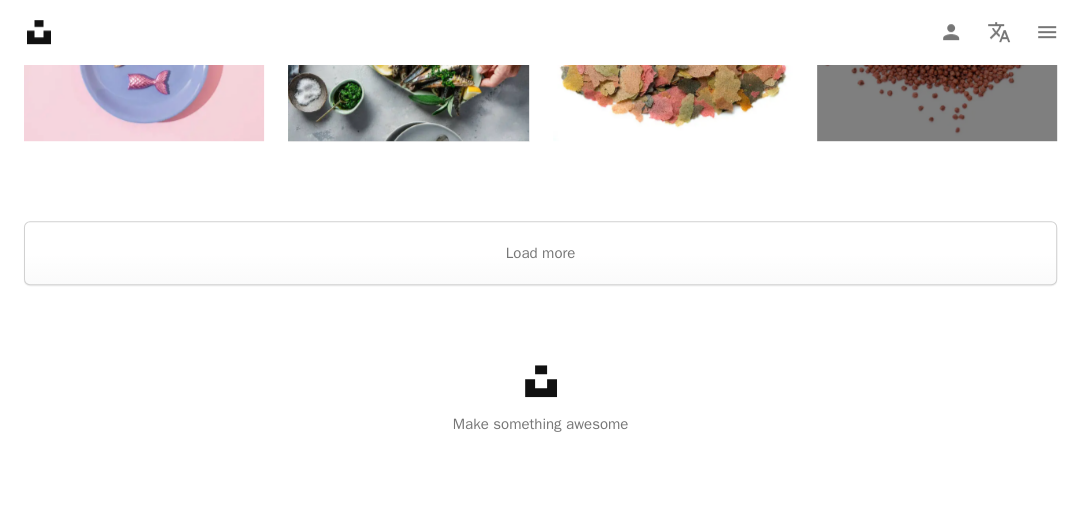 scroll, scrollTop: 1792, scrollLeft: 0, axis: vertical 